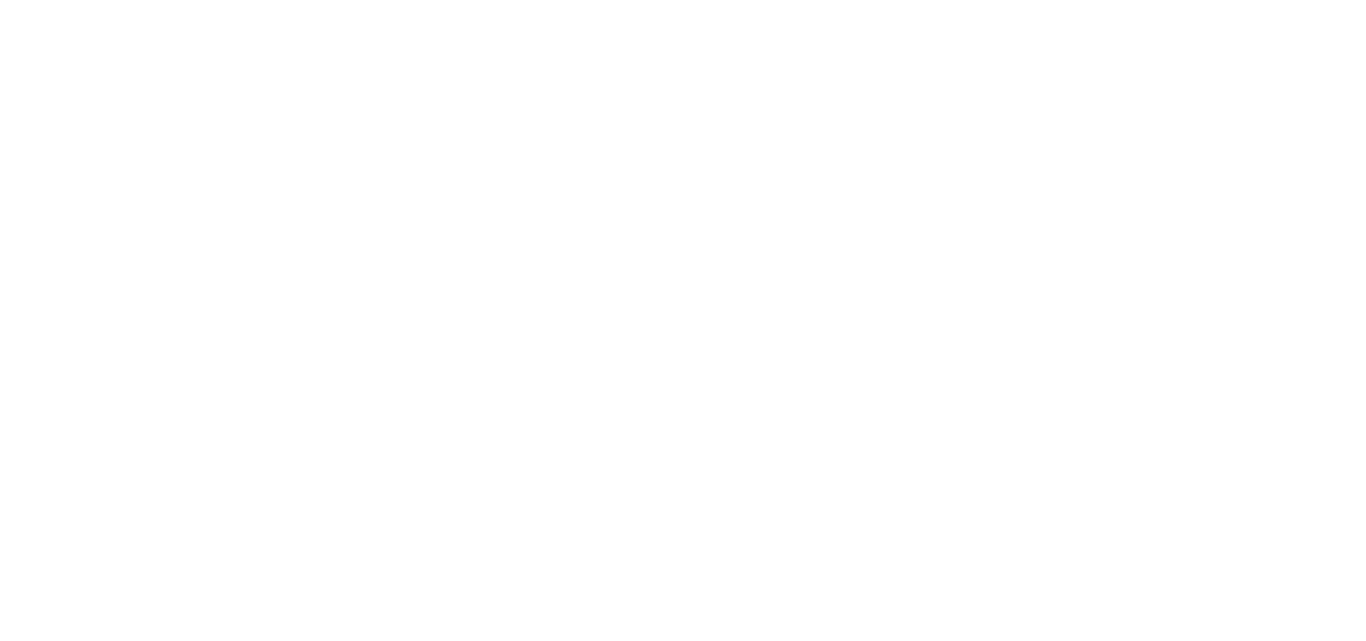 scroll, scrollTop: 0, scrollLeft: 0, axis: both 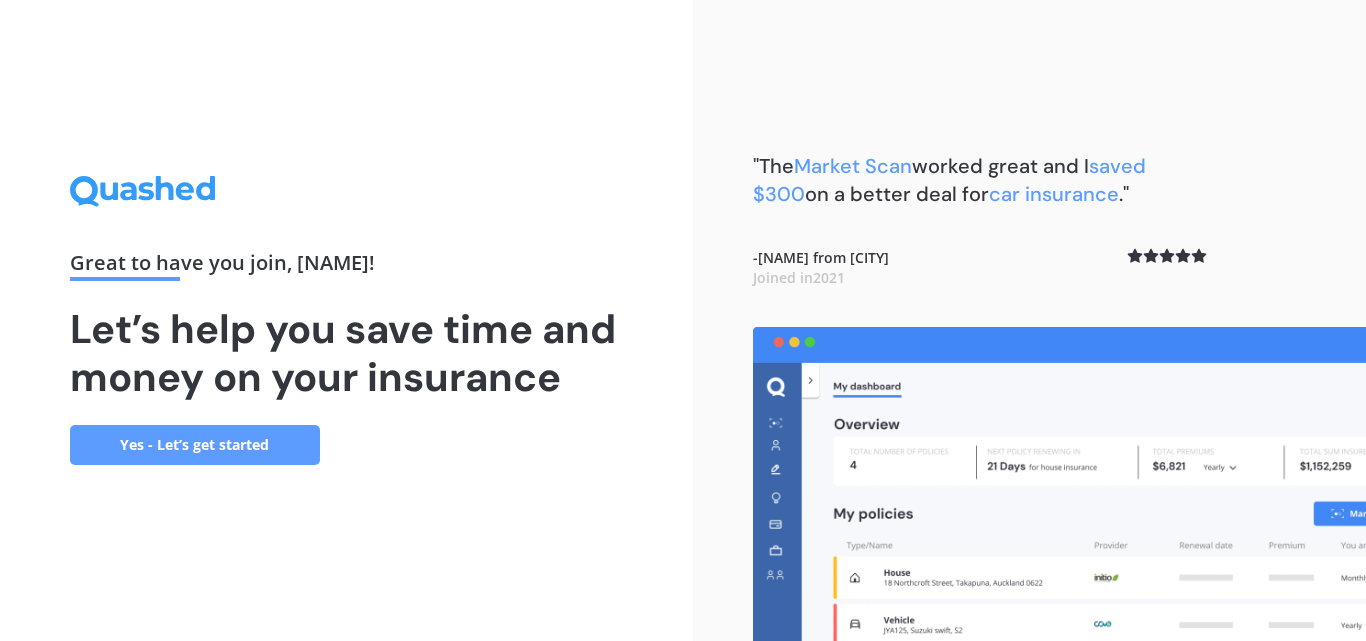 click on "Yes - Let’s get started" at bounding box center (195, 445) 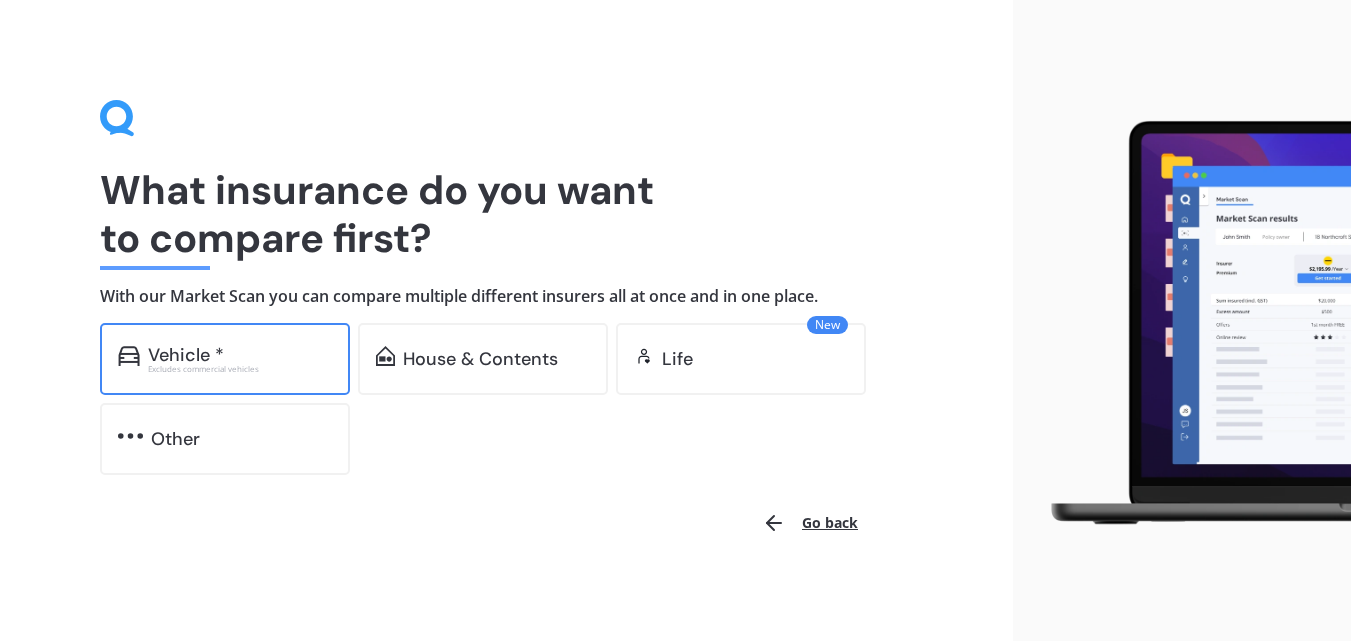 click on "Vehicle *" at bounding box center [240, 355] 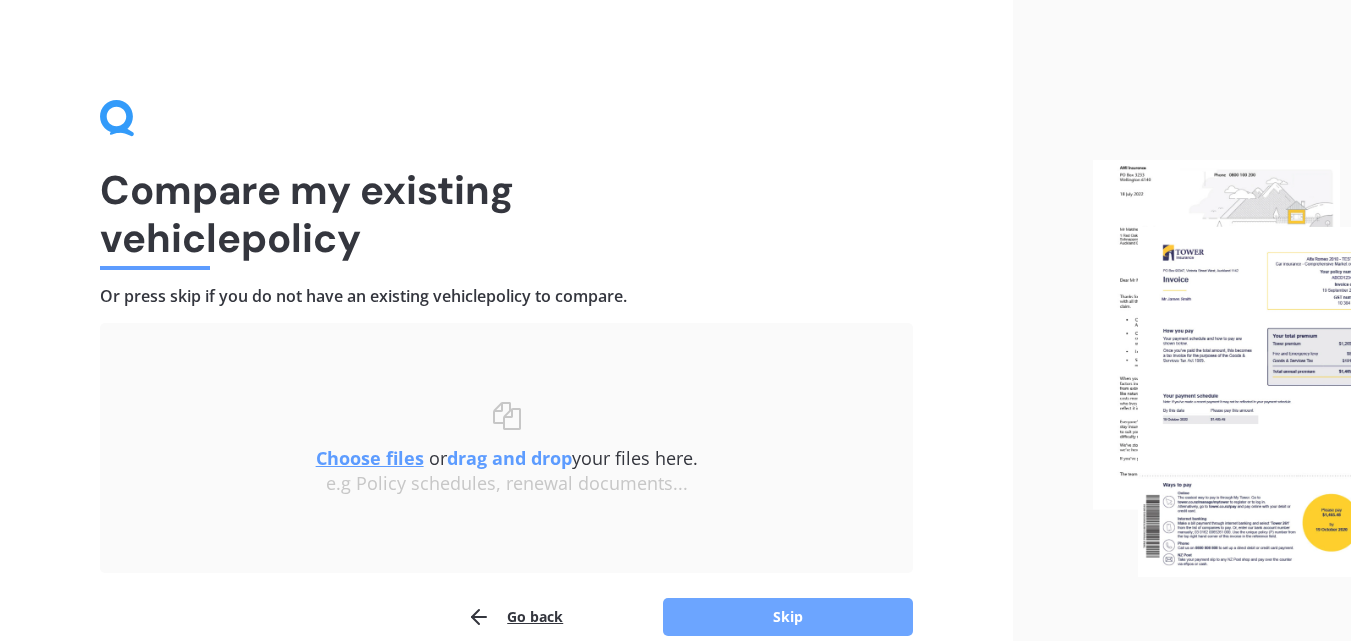click on "Skip" at bounding box center (788, 617) 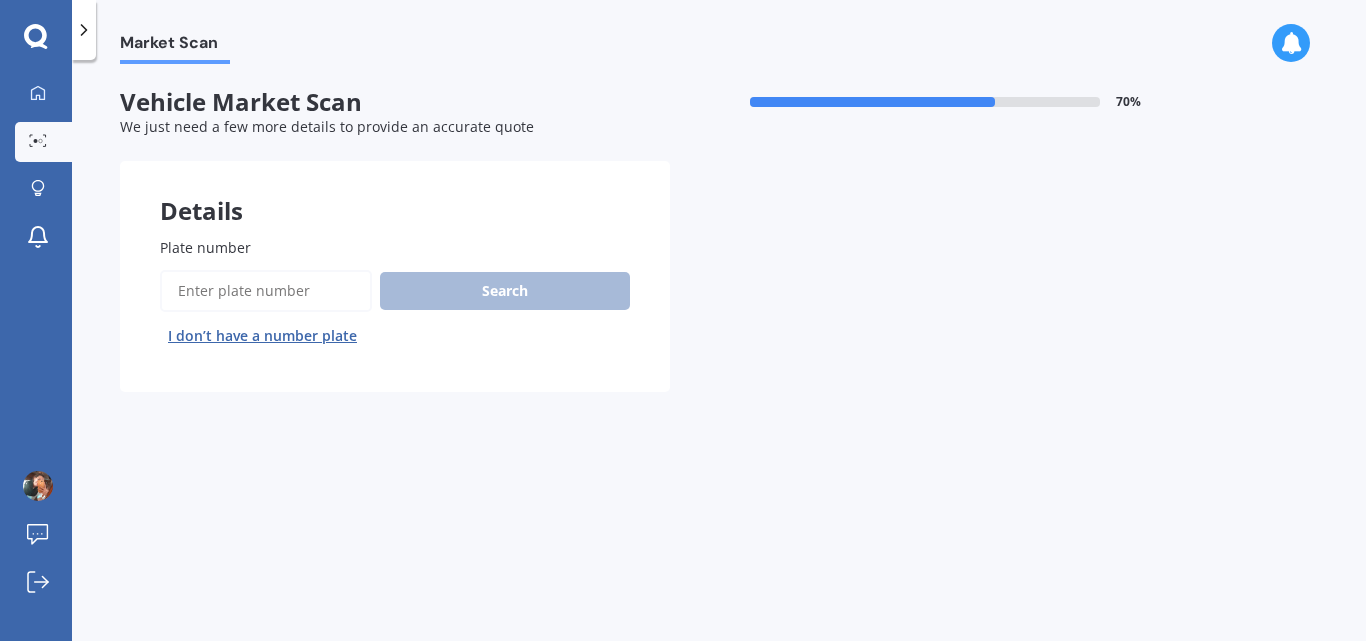 click on "Plate number" at bounding box center (266, 291) 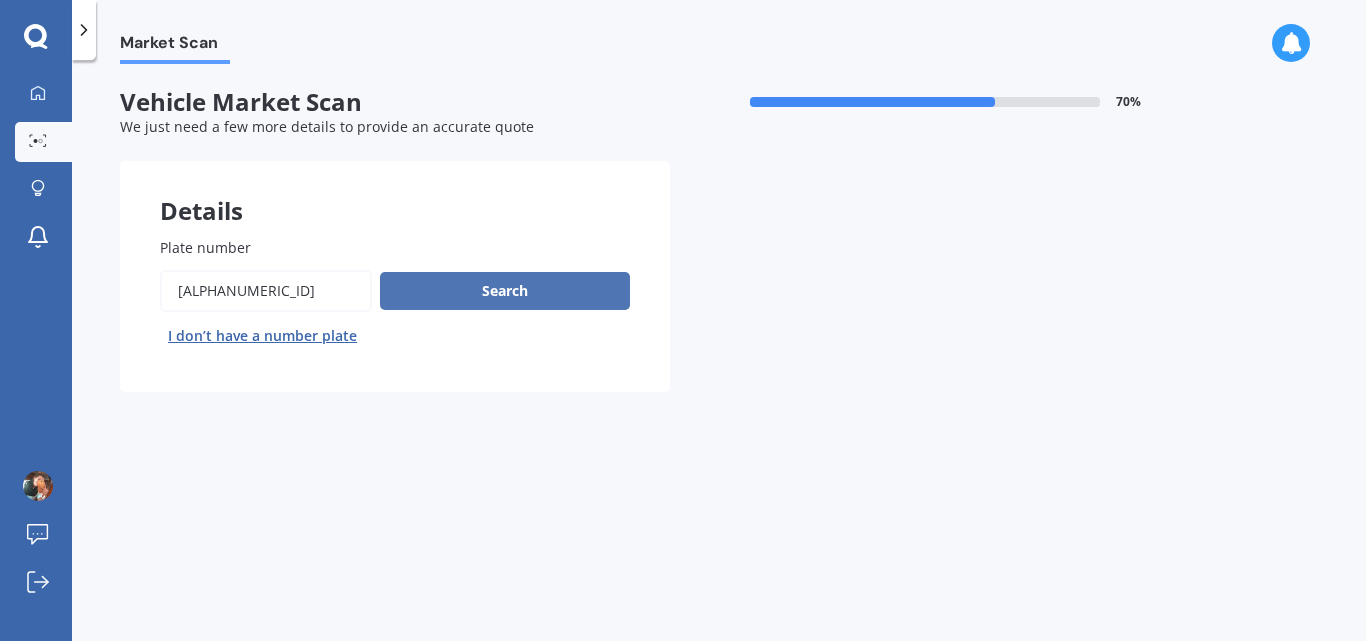 type on "[ALPHANUMERIC_ID]" 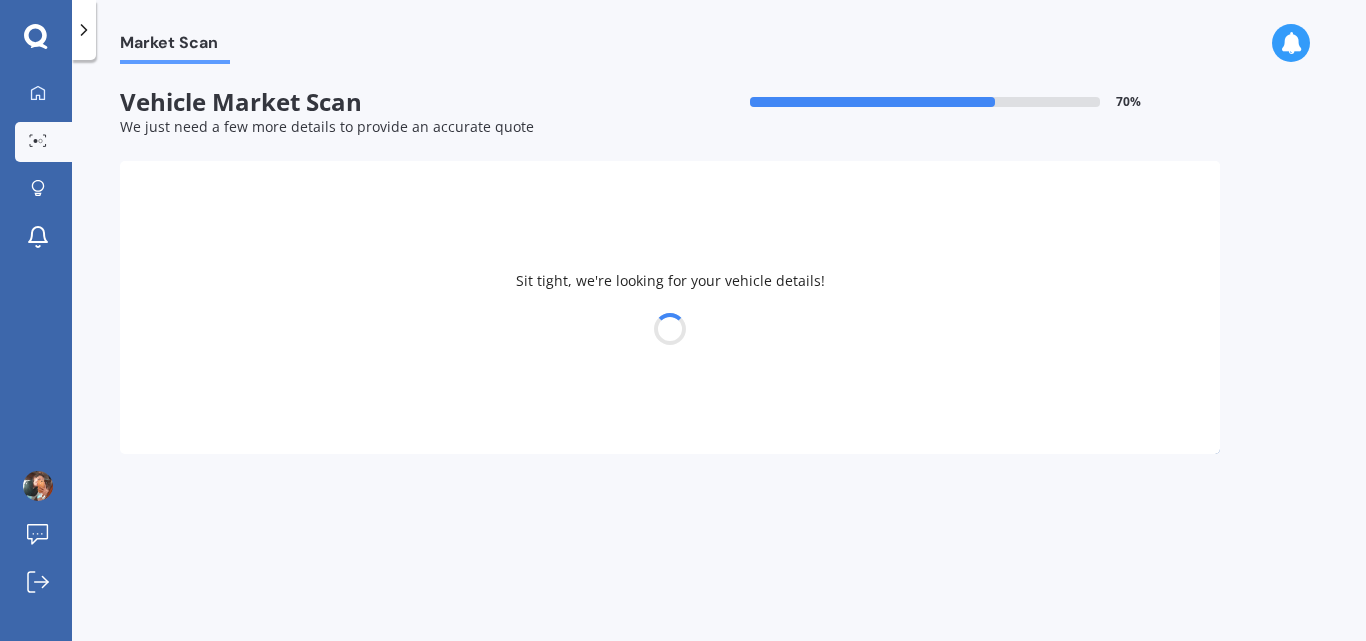 select on "MAZDA" 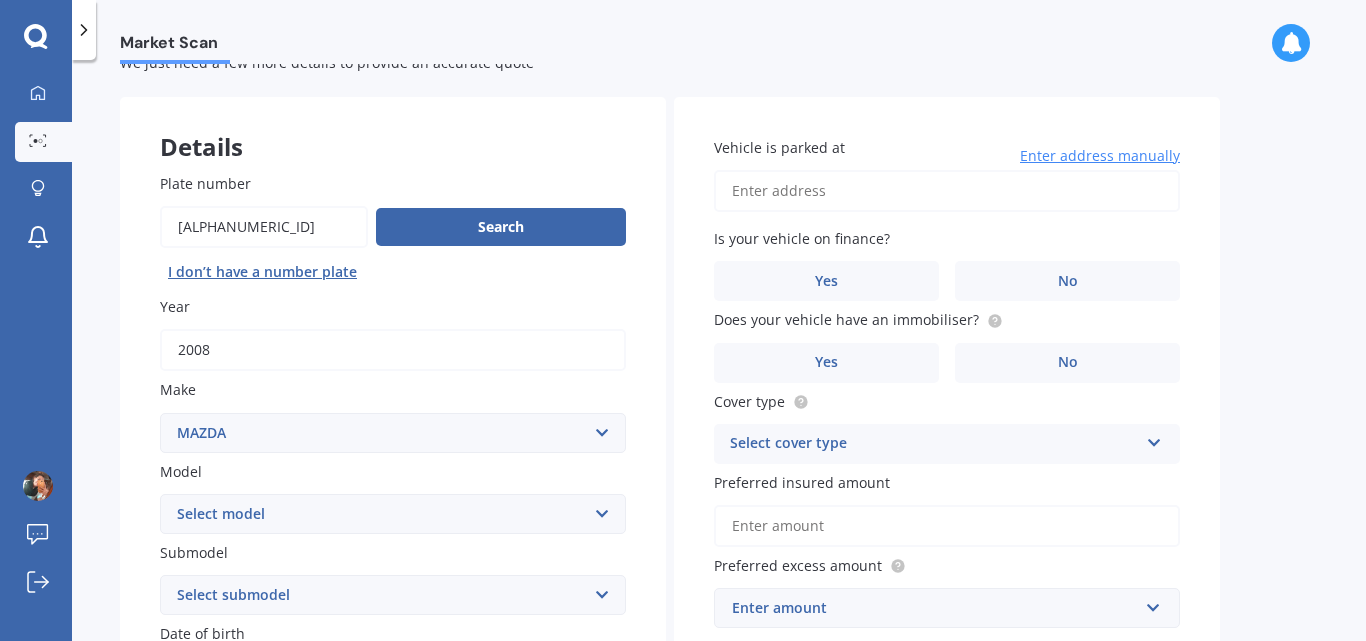 scroll, scrollTop: 65, scrollLeft: 0, axis: vertical 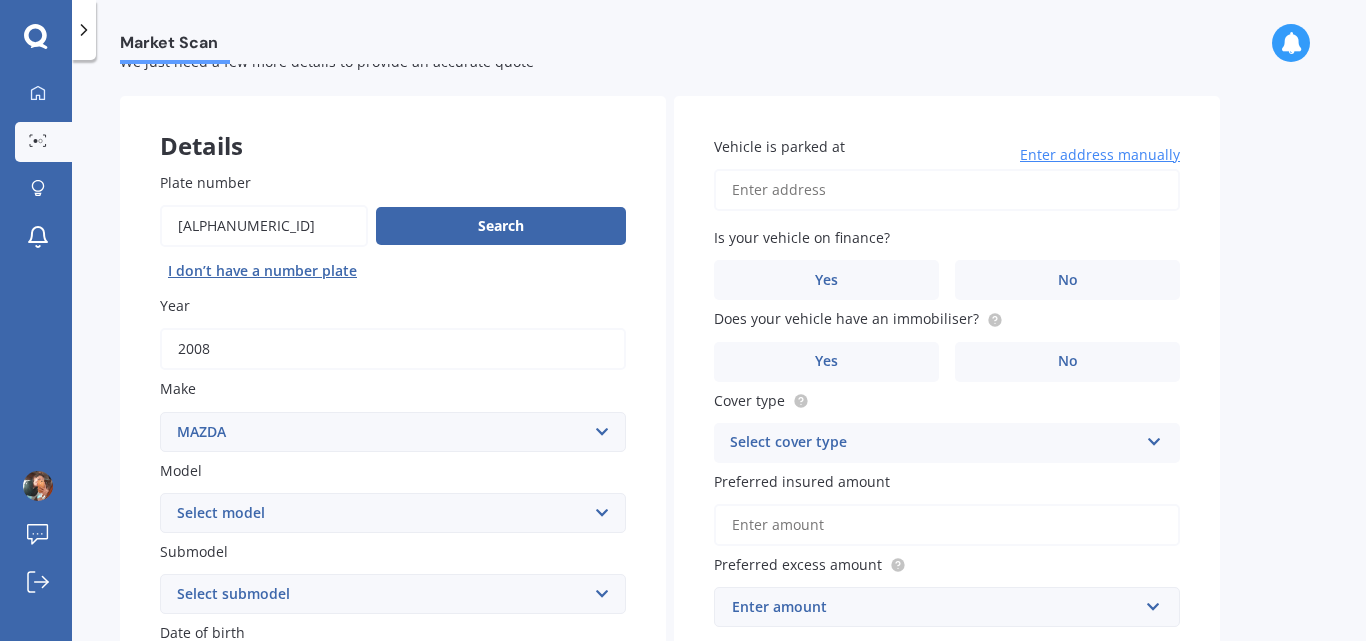 click on "Vehicle is parked at" at bounding box center (947, 190) 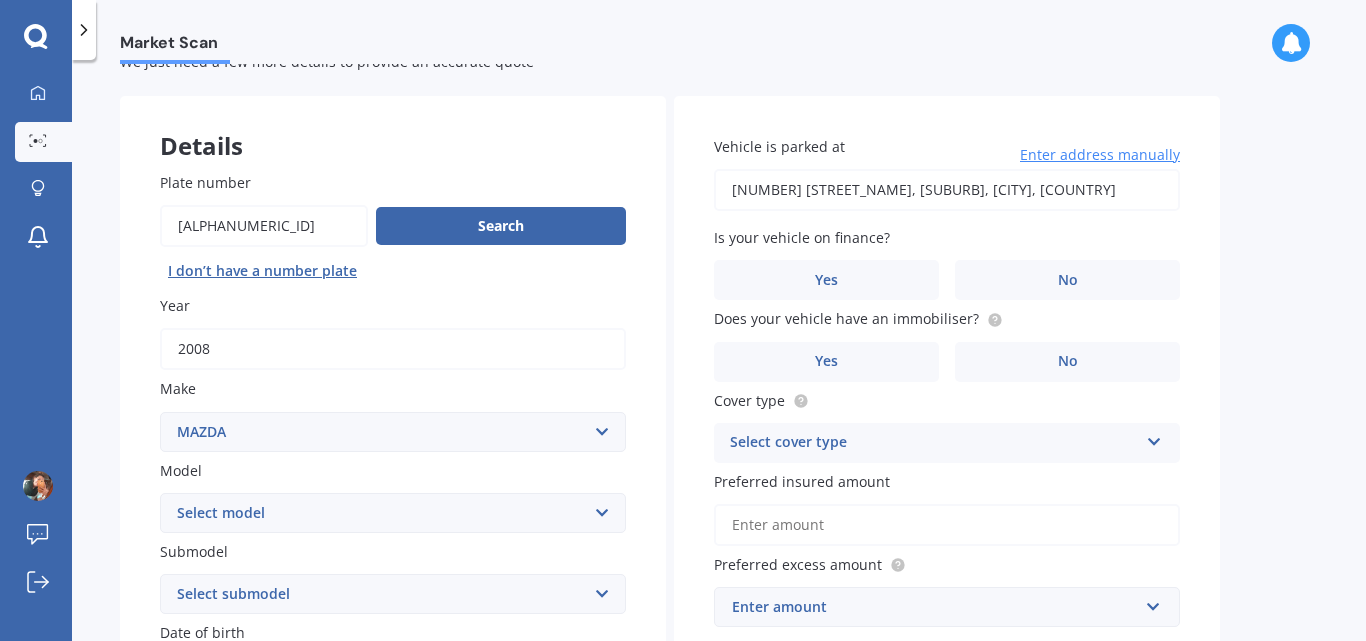 type on "[NUMBER] [STREET], [SUBURB], [CITY] [POSTAL_CODE], [COUNTRY]" 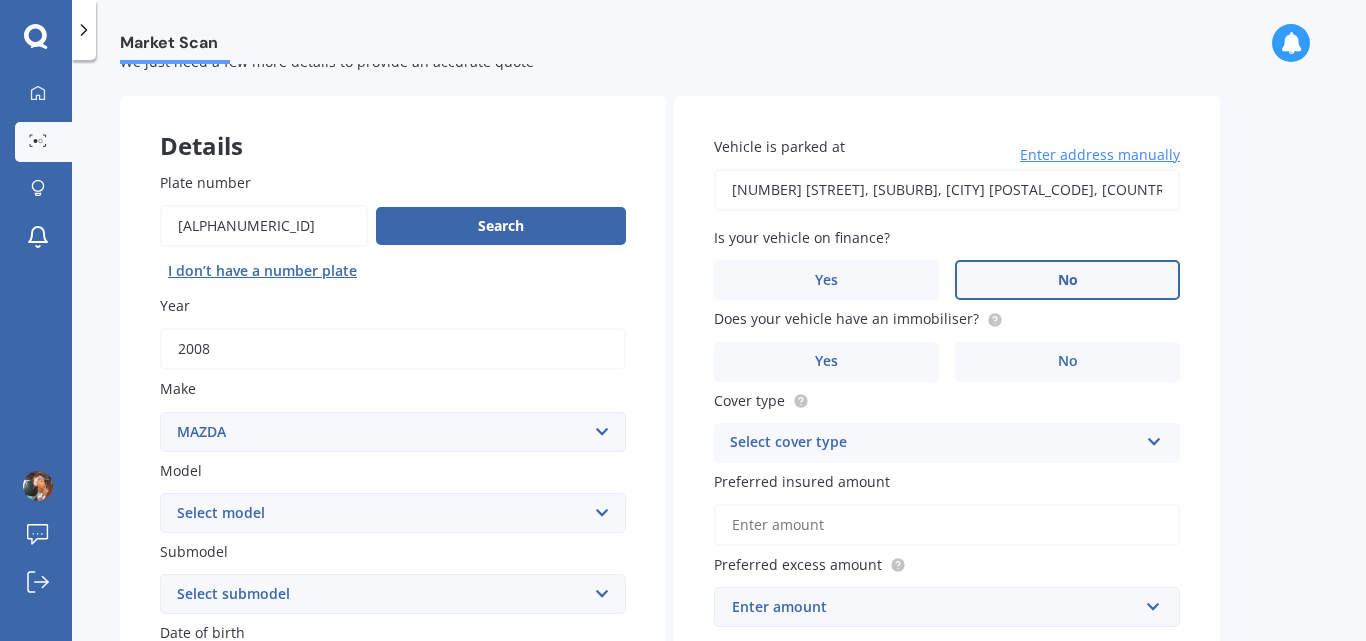click on "No" at bounding box center [1067, 280] 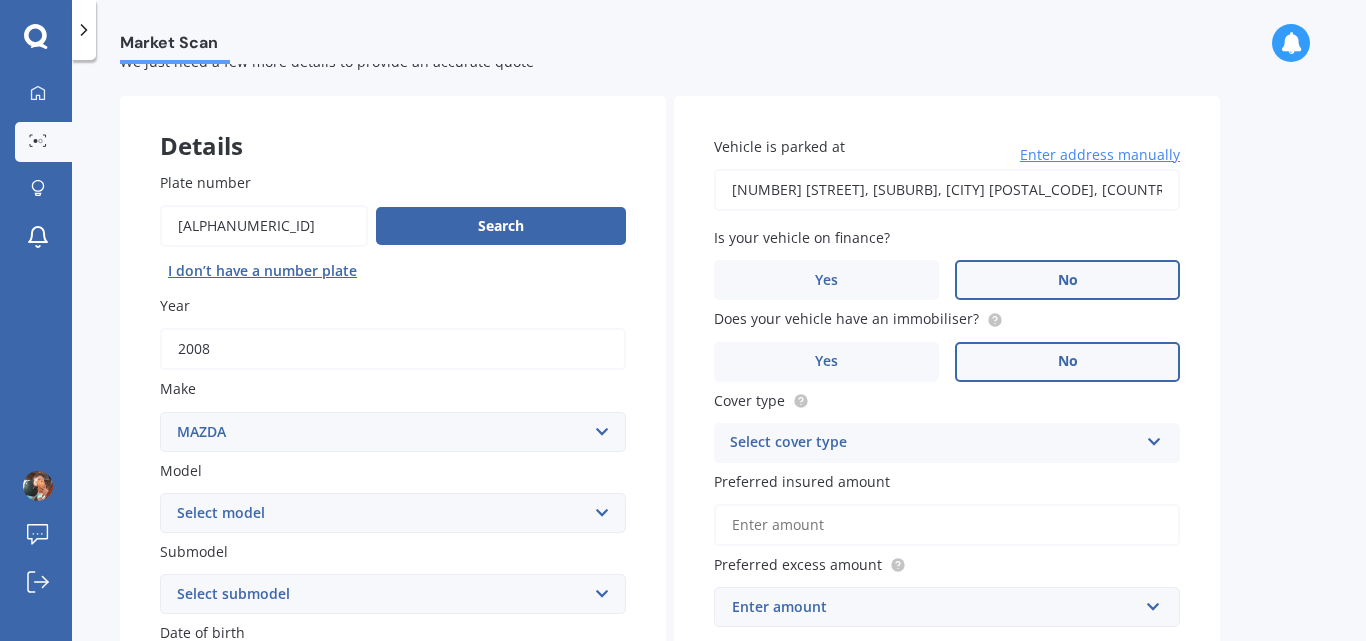 click on "No" at bounding box center (1067, 362) 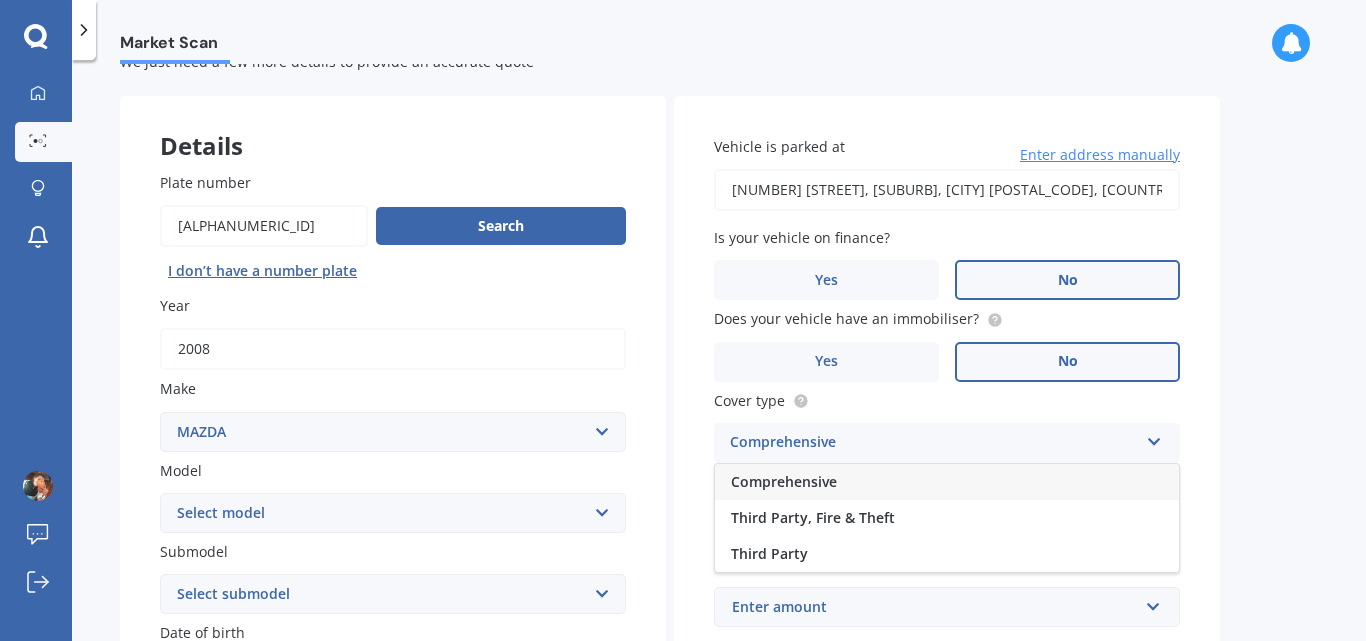 click on "Comprehensive" at bounding box center (947, 482) 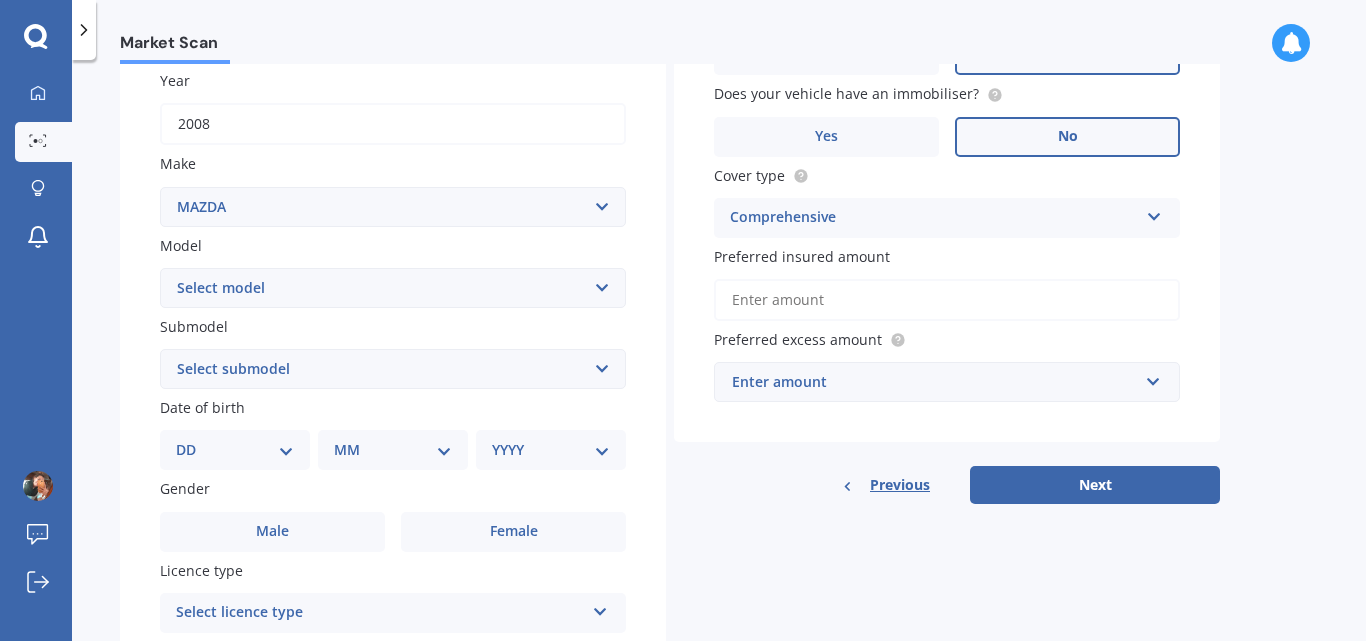 scroll, scrollTop: 317, scrollLeft: 0, axis: vertical 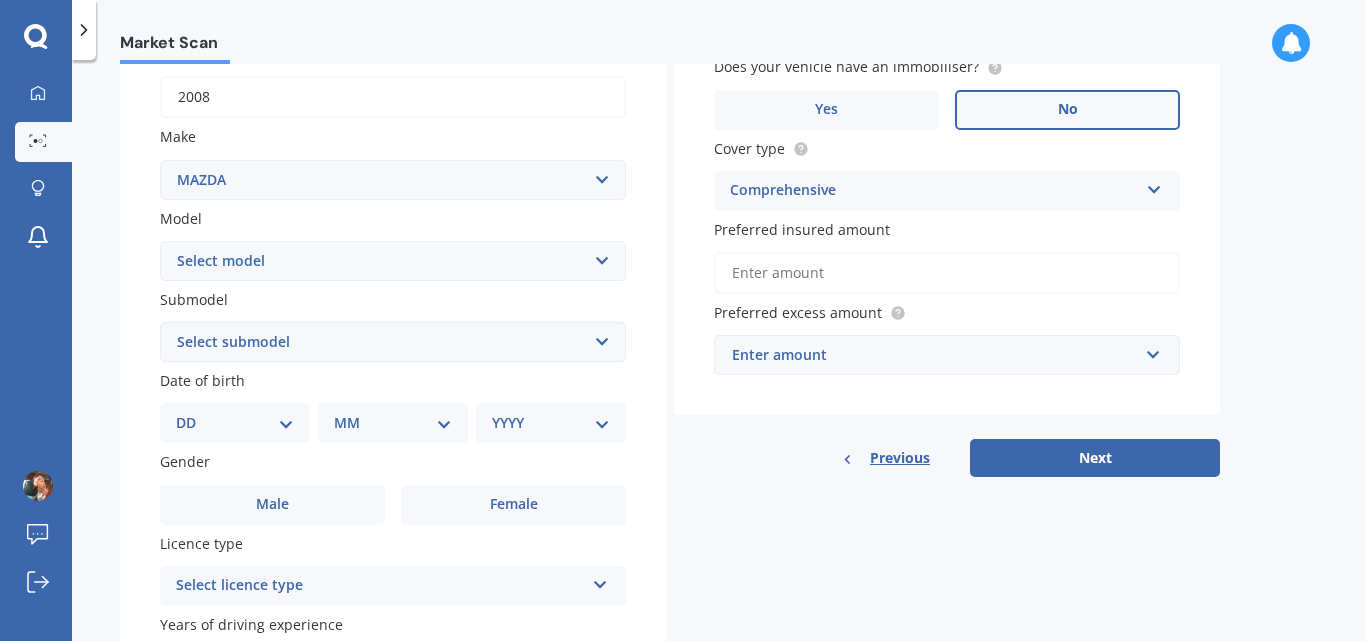 click on "Select submodel (All other) Diesel Petrol" at bounding box center (393, 342) 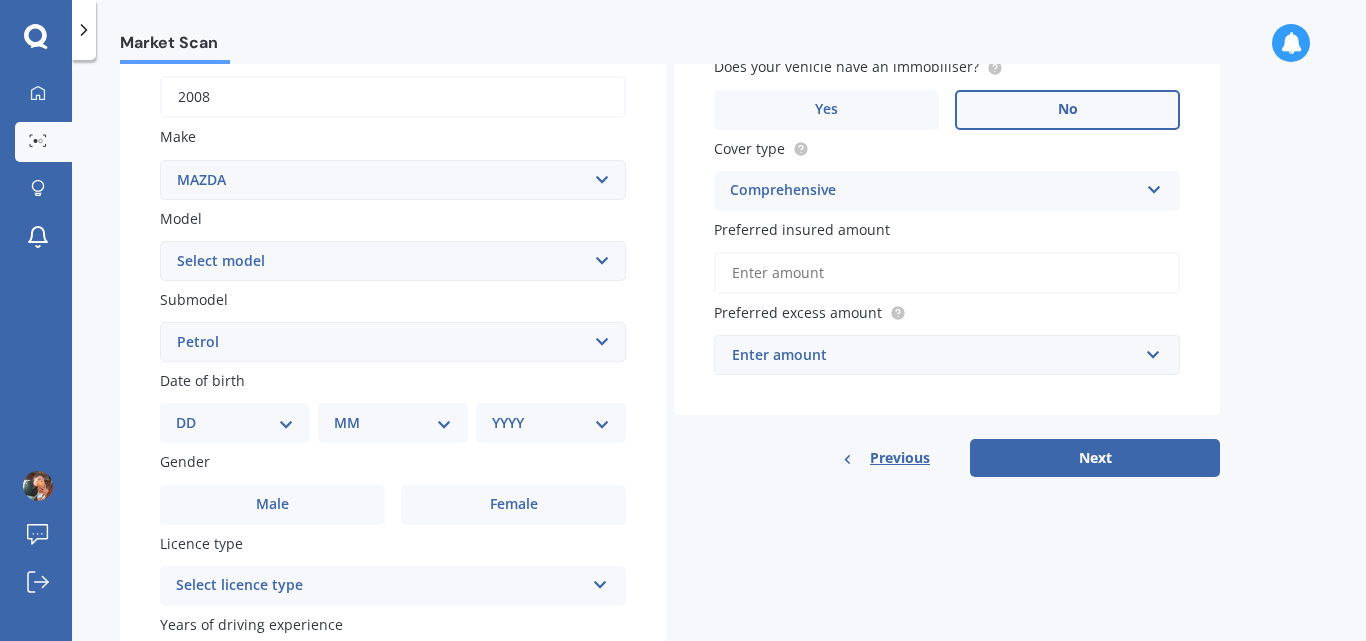click on "Select submodel (All other) Diesel Petrol" at bounding box center [393, 342] 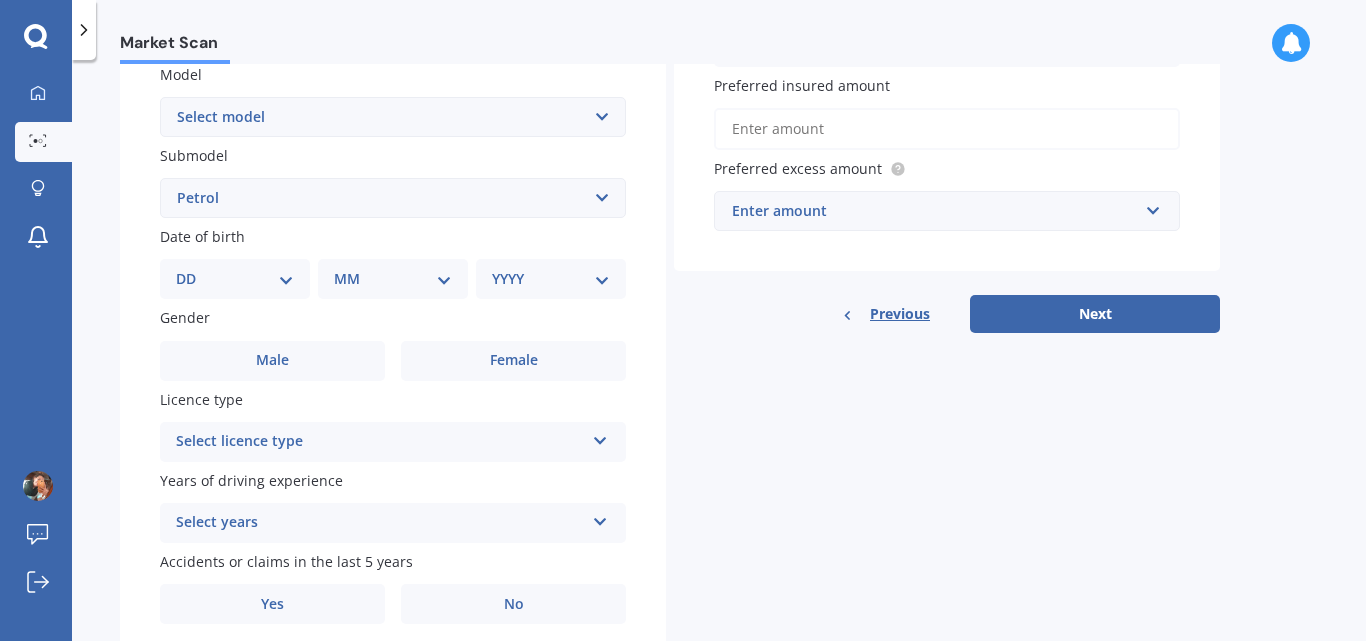 scroll, scrollTop: 536, scrollLeft: 0, axis: vertical 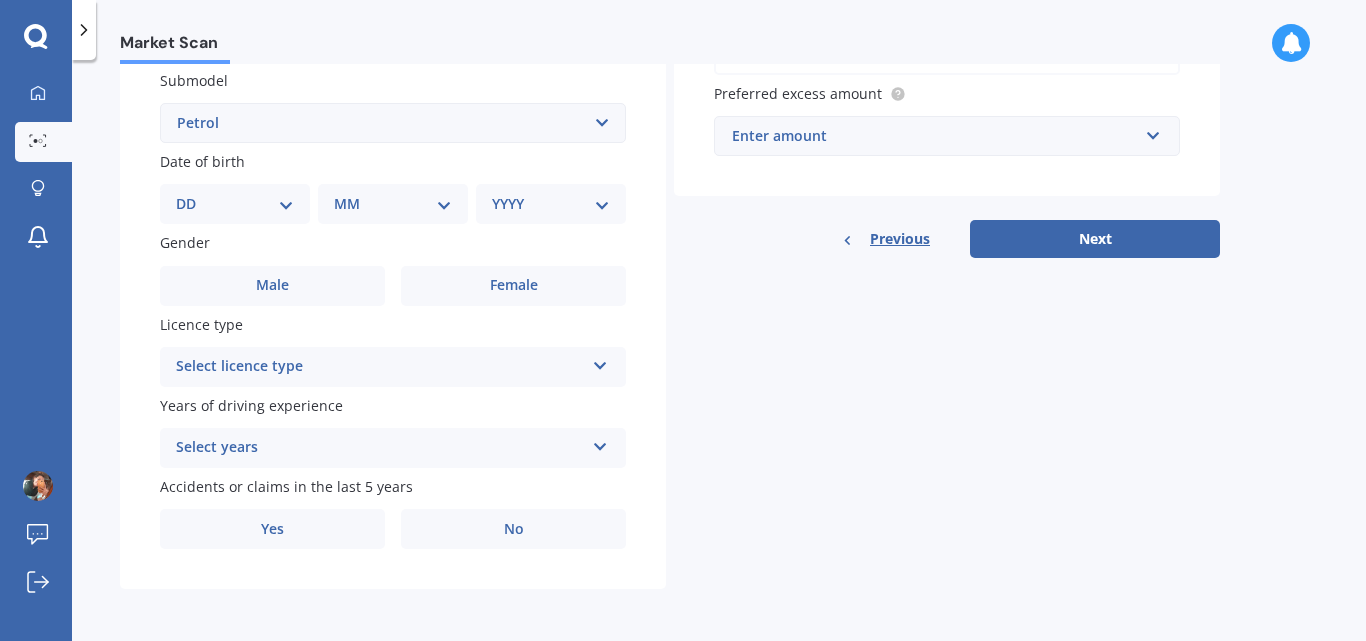 click on "Select licence type" at bounding box center (380, 367) 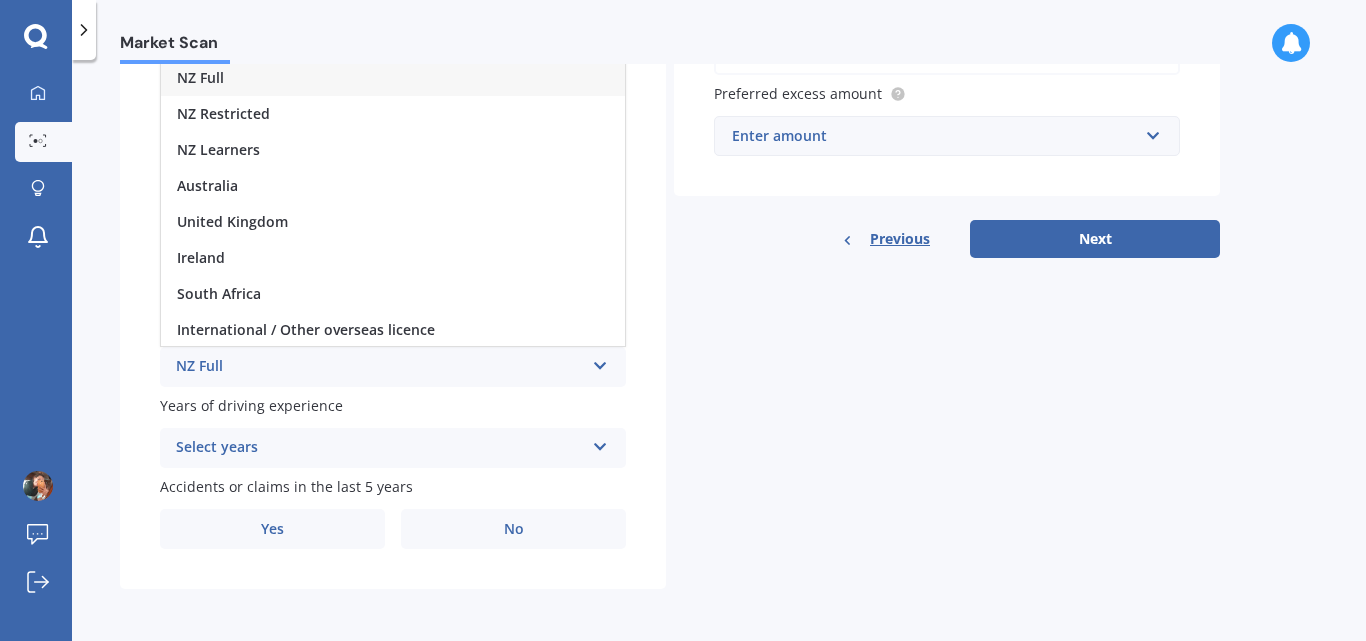 click on "NZ Full" at bounding box center (393, 78) 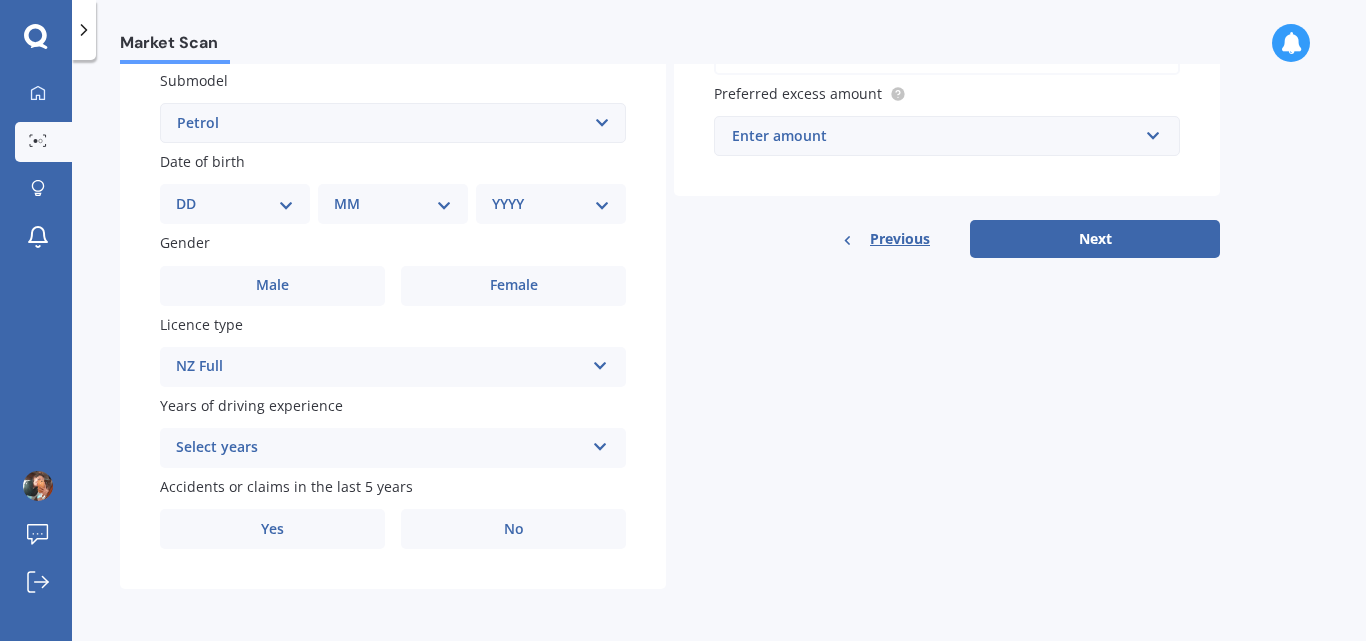 click on "Select years 5 or more years 4 years 3 years 2 years 1 year" at bounding box center (393, 448) 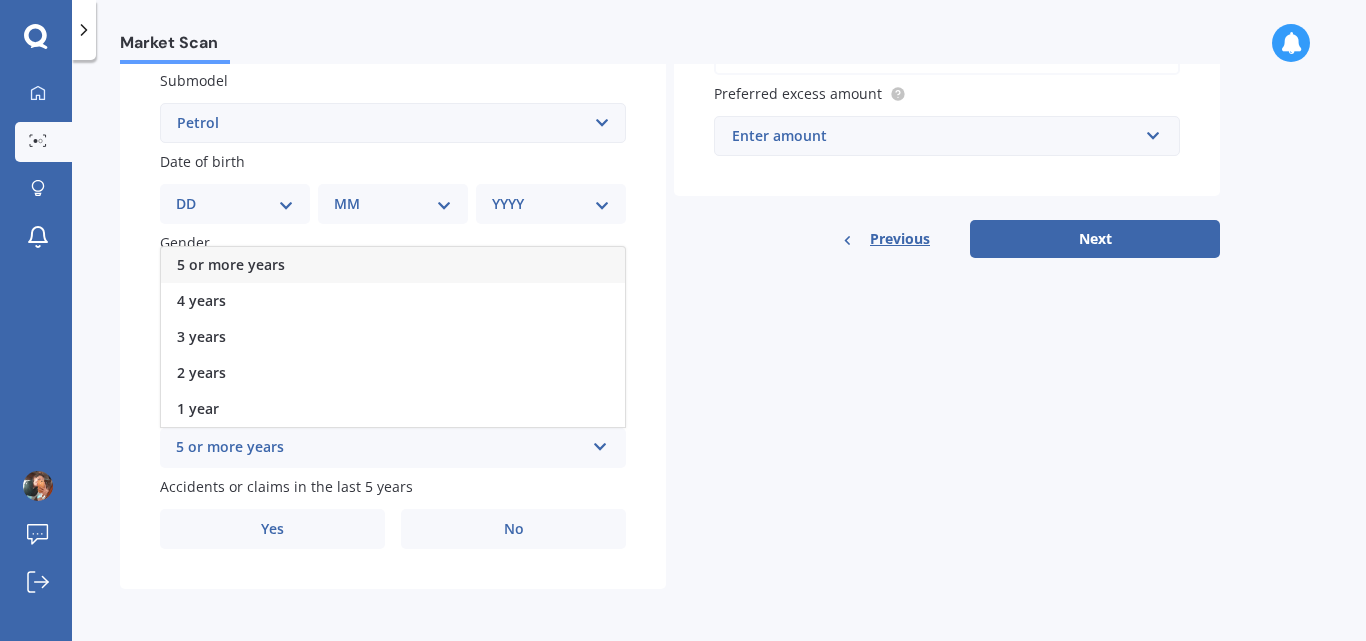 click on "5 or more years" at bounding box center (393, 265) 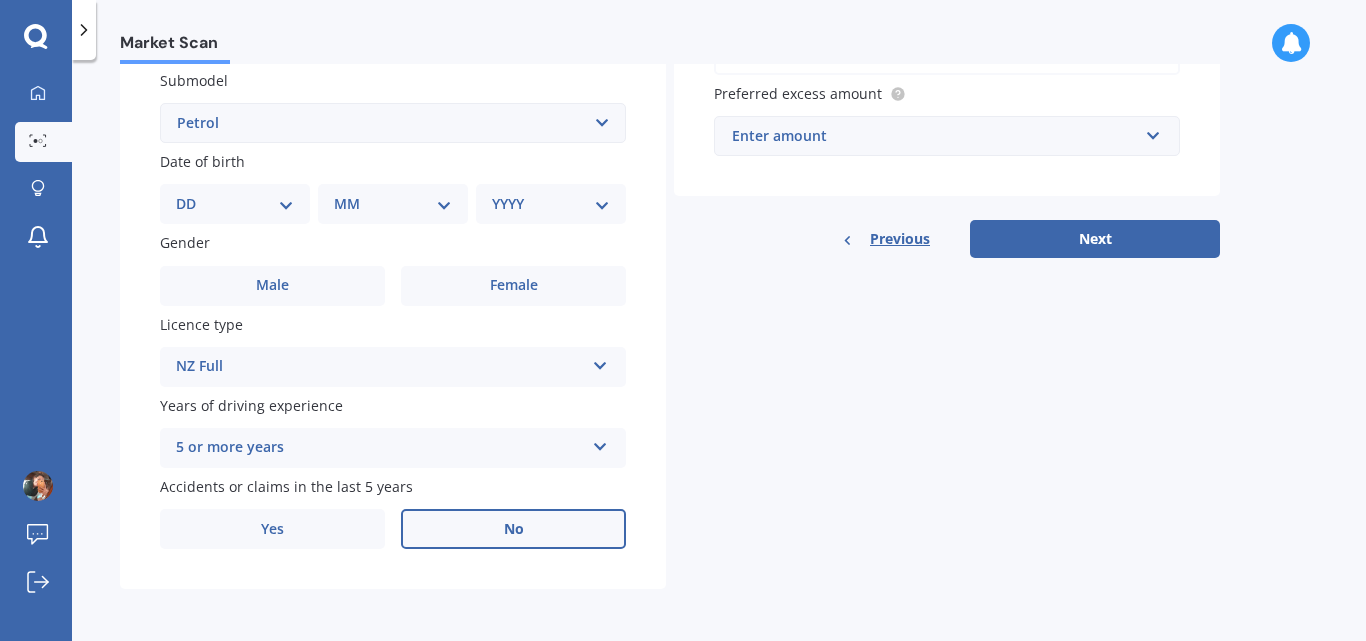 click on "No" at bounding box center [513, 529] 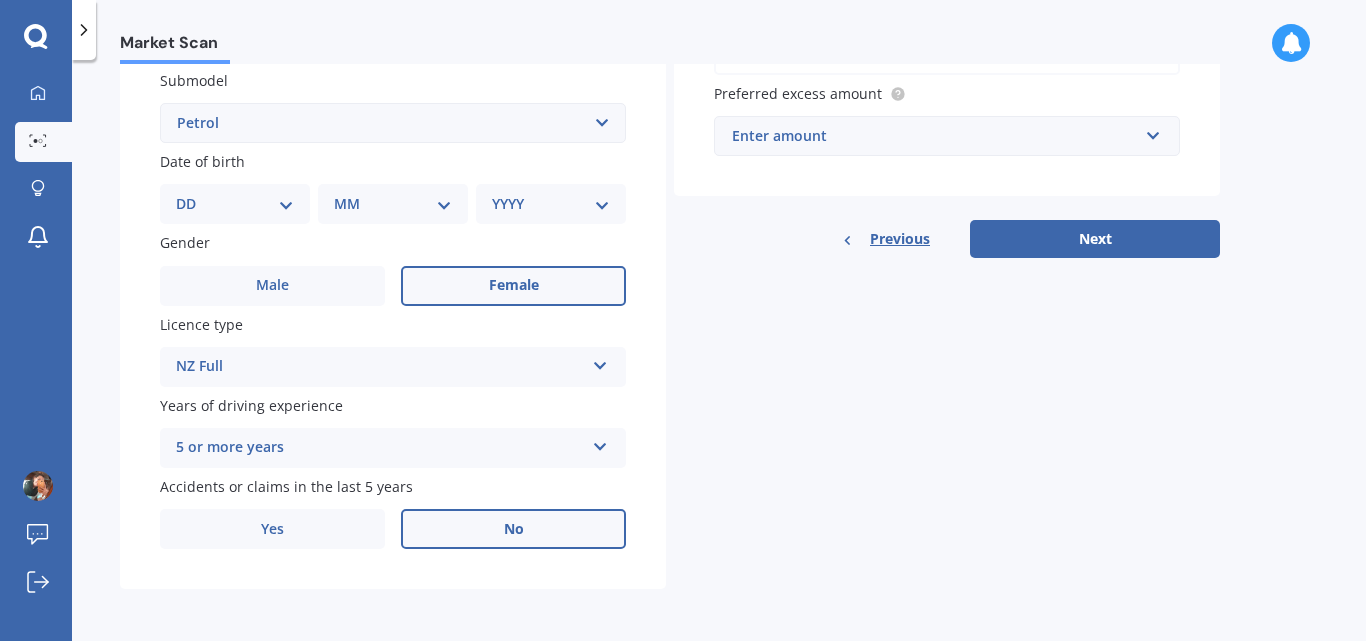 click on "Female" at bounding box center (514, 285) 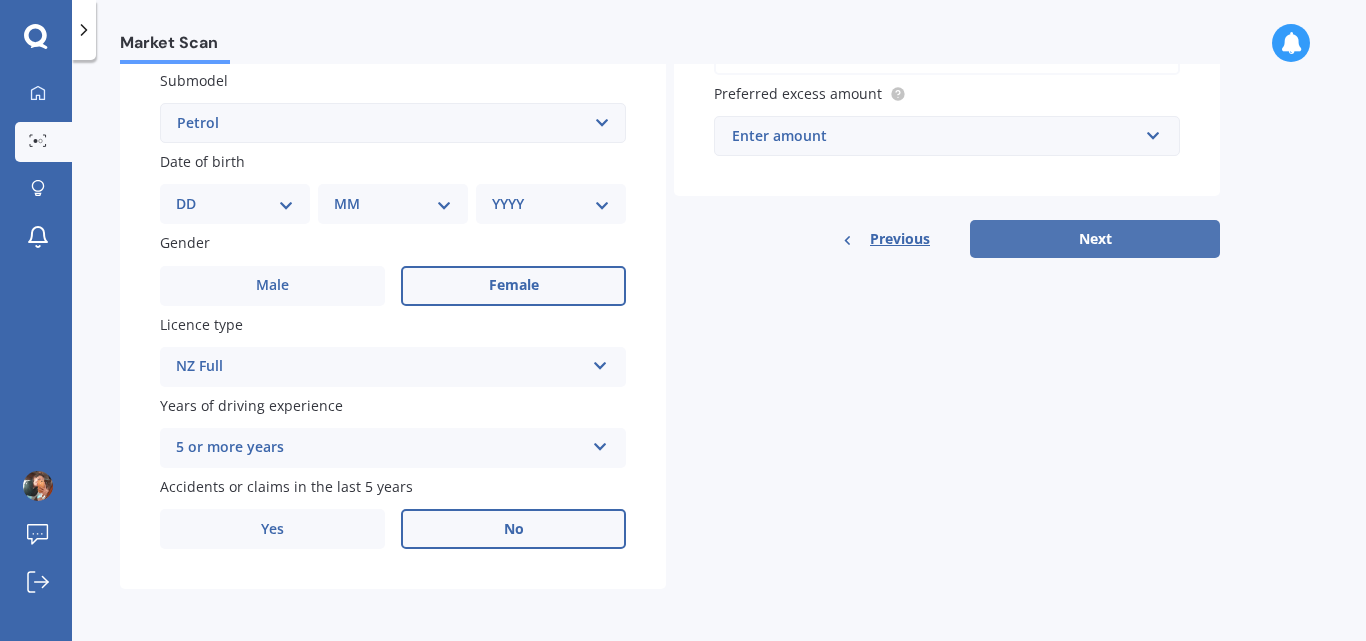 click on "Next" at bounding box center (1095, 239) 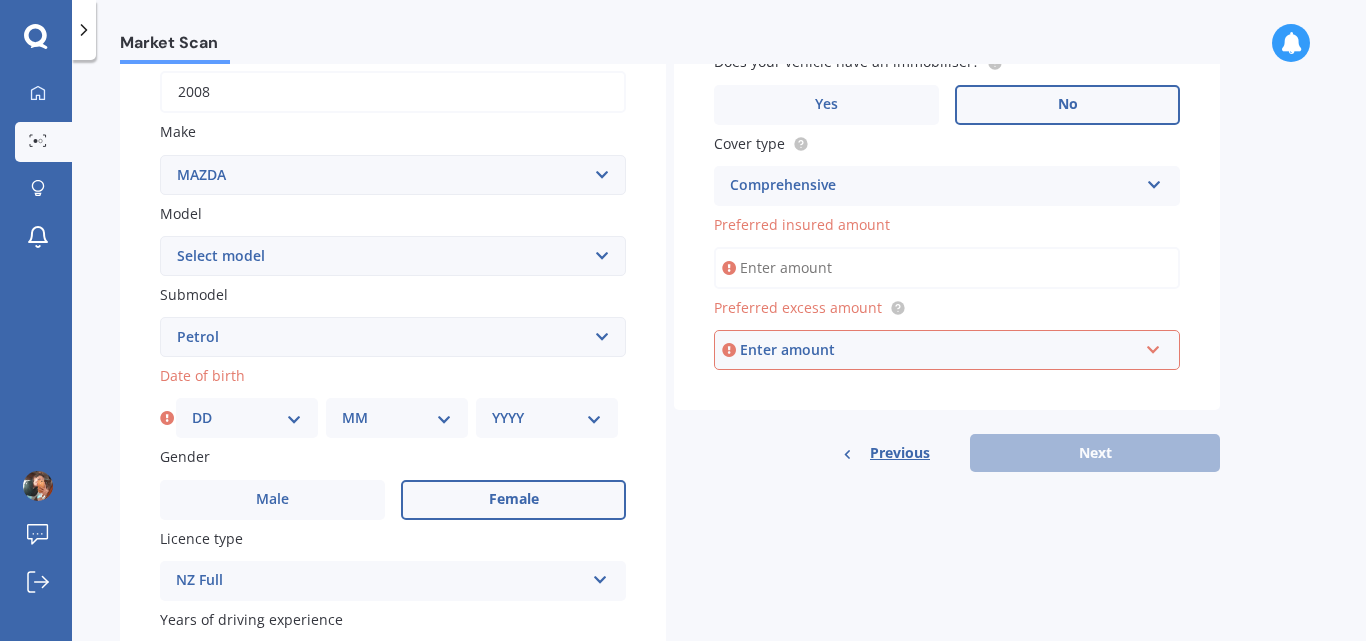 scroll, scrollTop: 315, scrollLeft: 0, axis: vertical 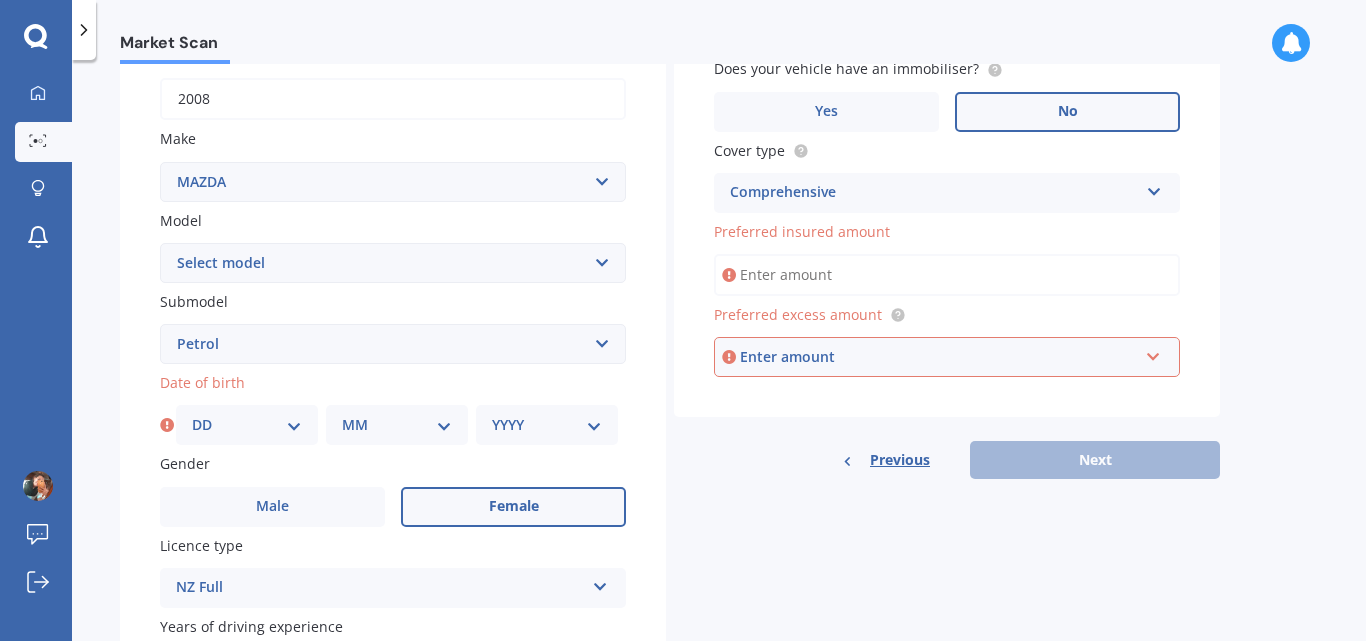 click on "Preferred insured amount" at bounding box center (947, 275) 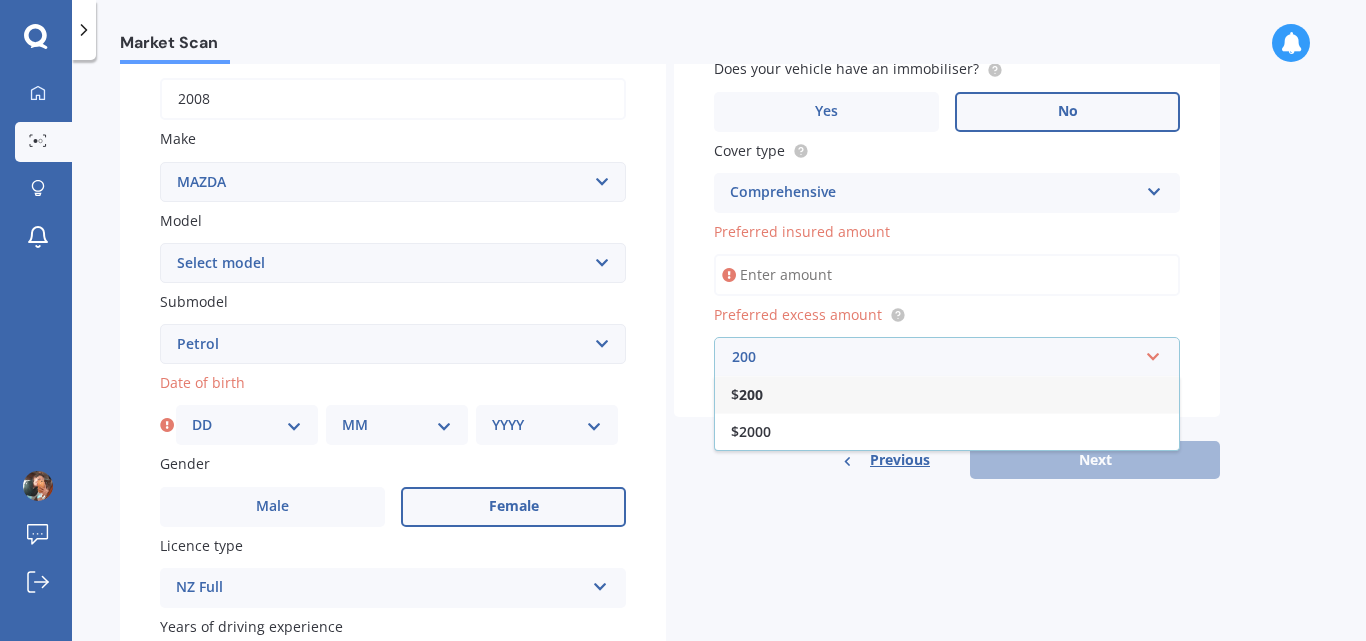 type on "200" 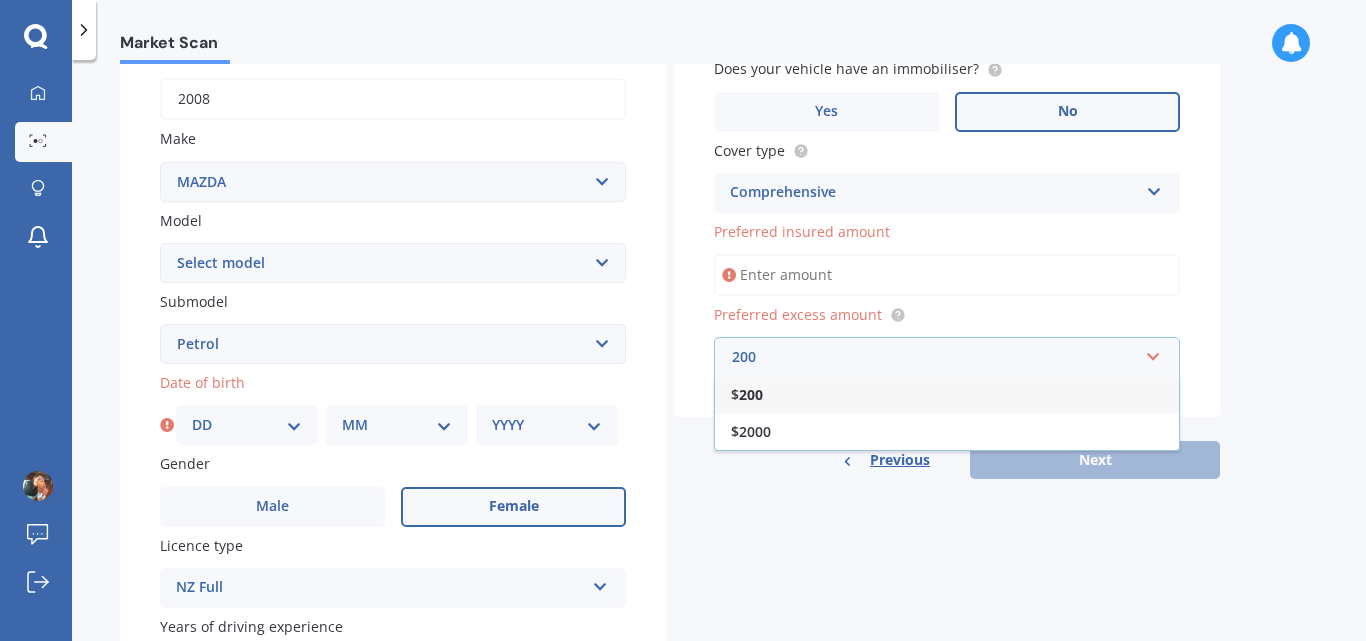 type 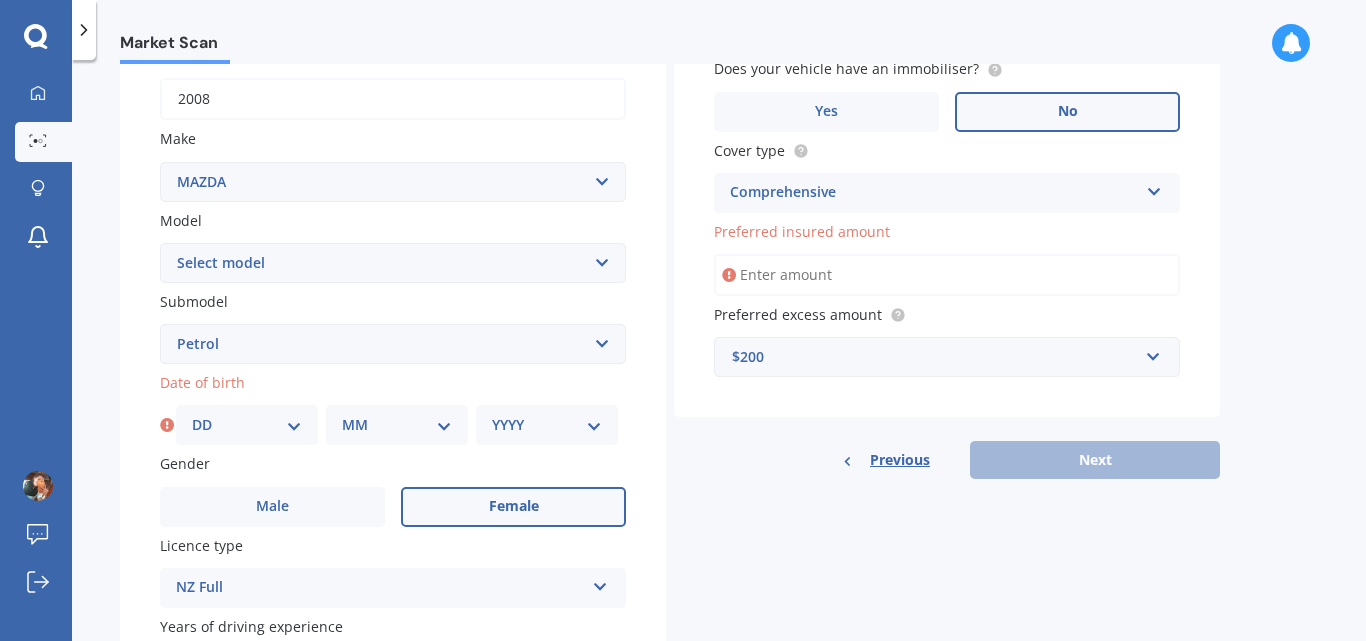 click on "Preferred insured amount" at bounding box center [947, 275] 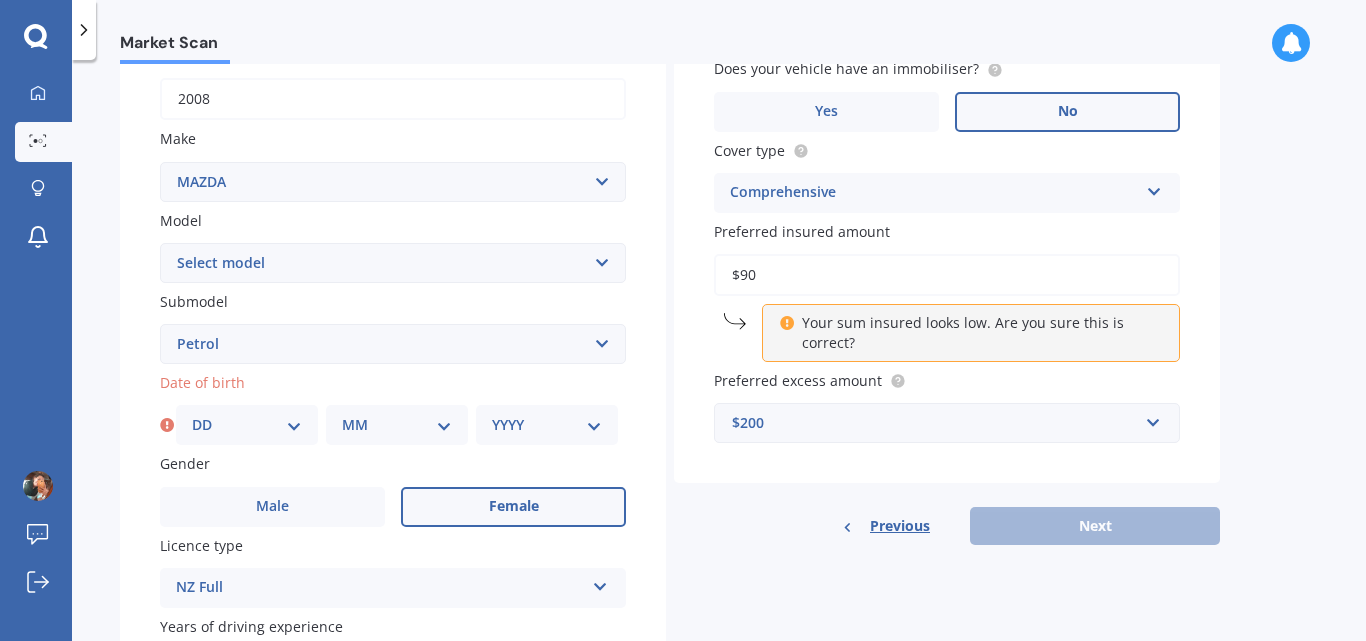 click at bounding box center (786, 320) 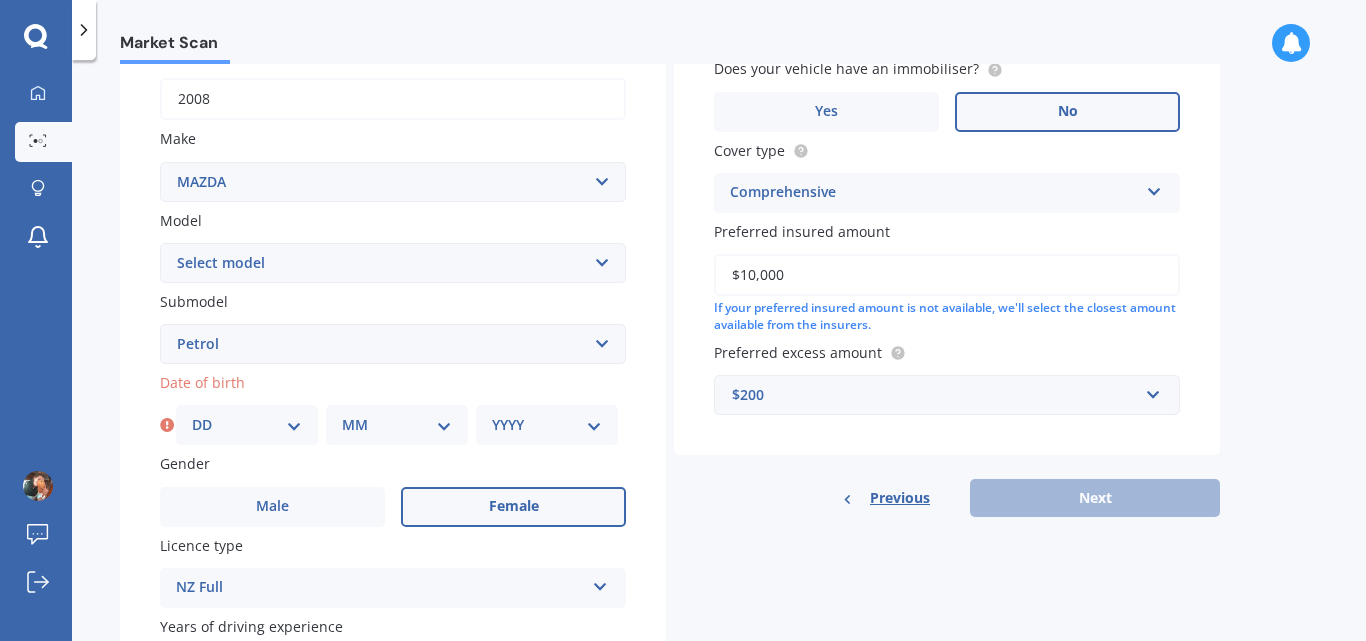 type on "$10,000" 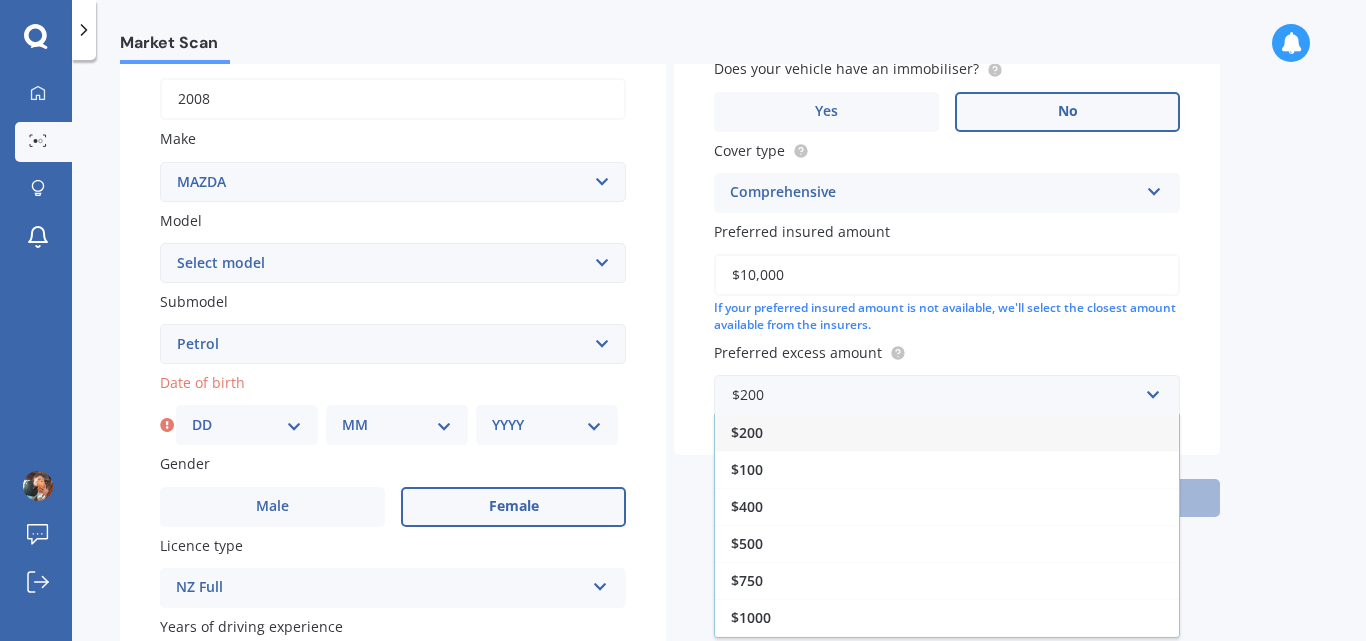 click on "$200" at bounding box center [947, 432] 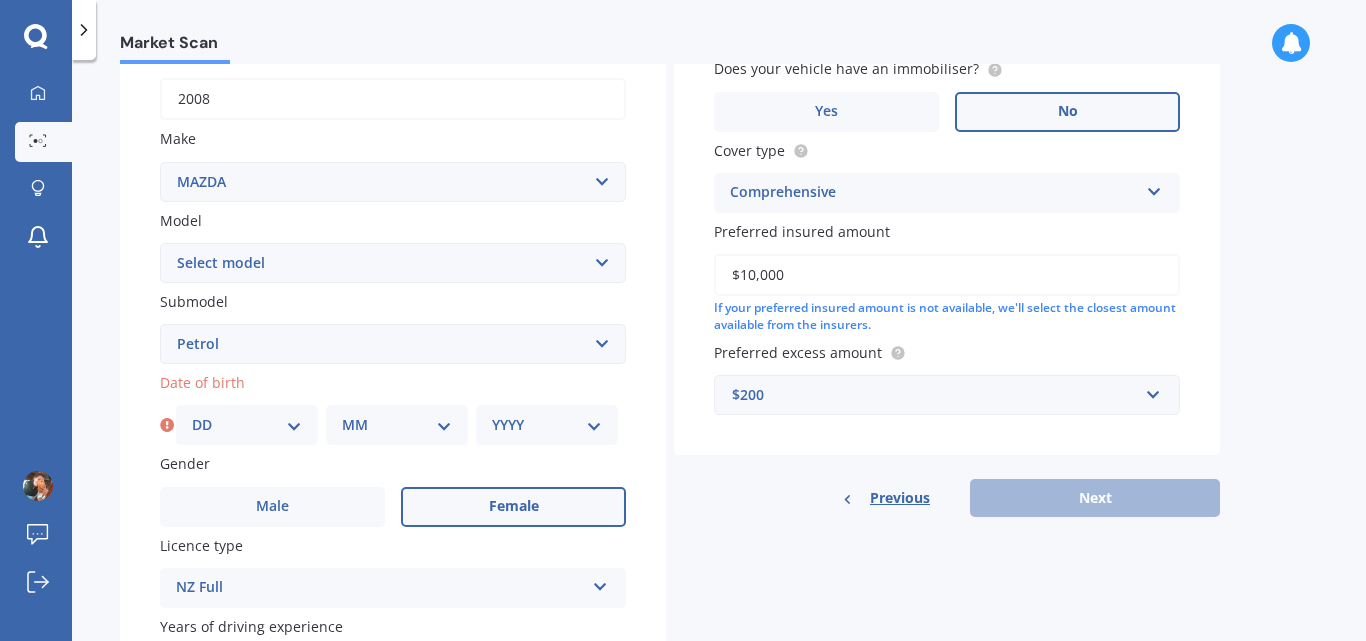 click on "DD 01 02 03 04 05 06 07 08 09 10 11 12 13 14 15 16 17 18 19 20 21 22 23 24 25 26 27 28 29 30 31" at bounding box center (247, 425) 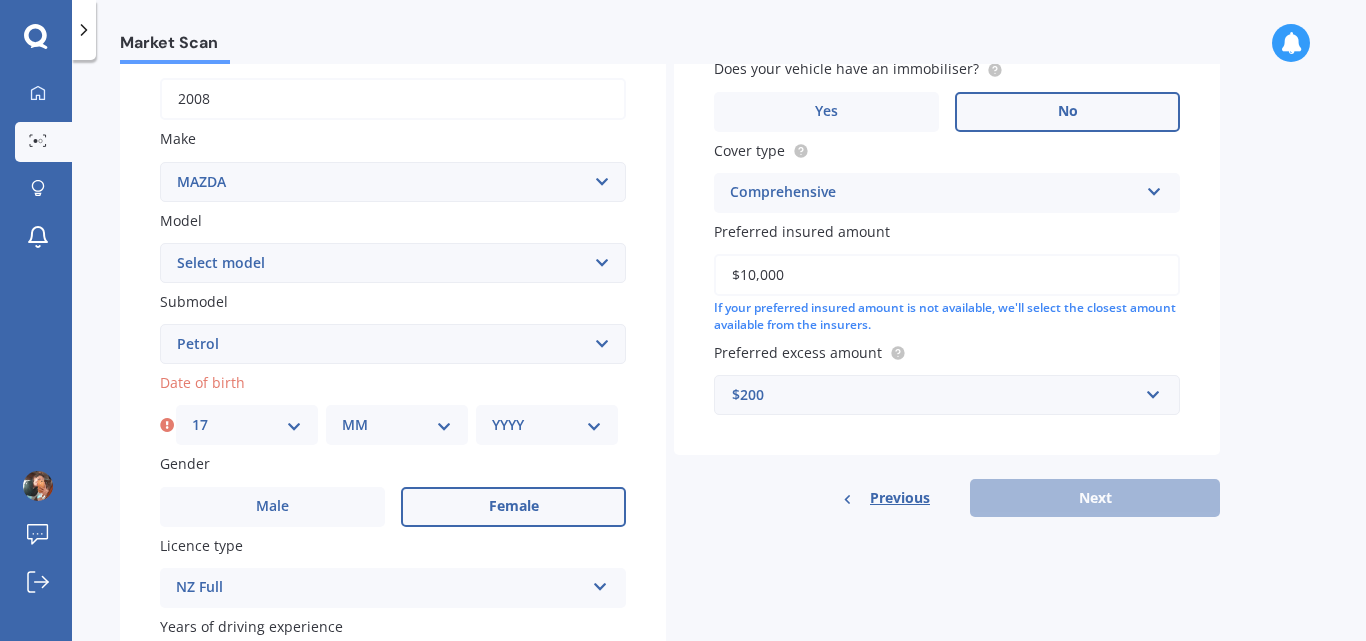 click on "DD 01 02 03 04 05 06 07 08 09 10 11 12 13 14 15 16 17 18 19 20 21 22 23 24 25 26 27 28 29 30 31" at bounding box center [247, 425] 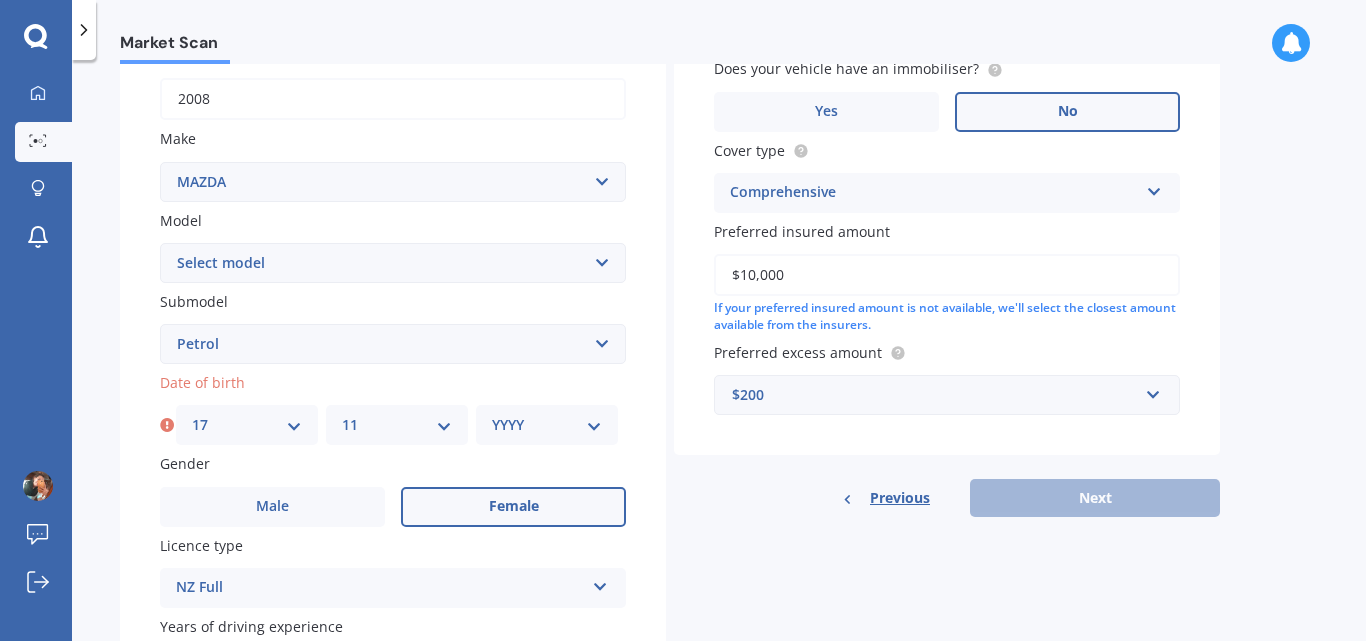 click on "MM 01 02 03 04 05 06 07 08 09 10 11 12" at bounding box center [397, 425] 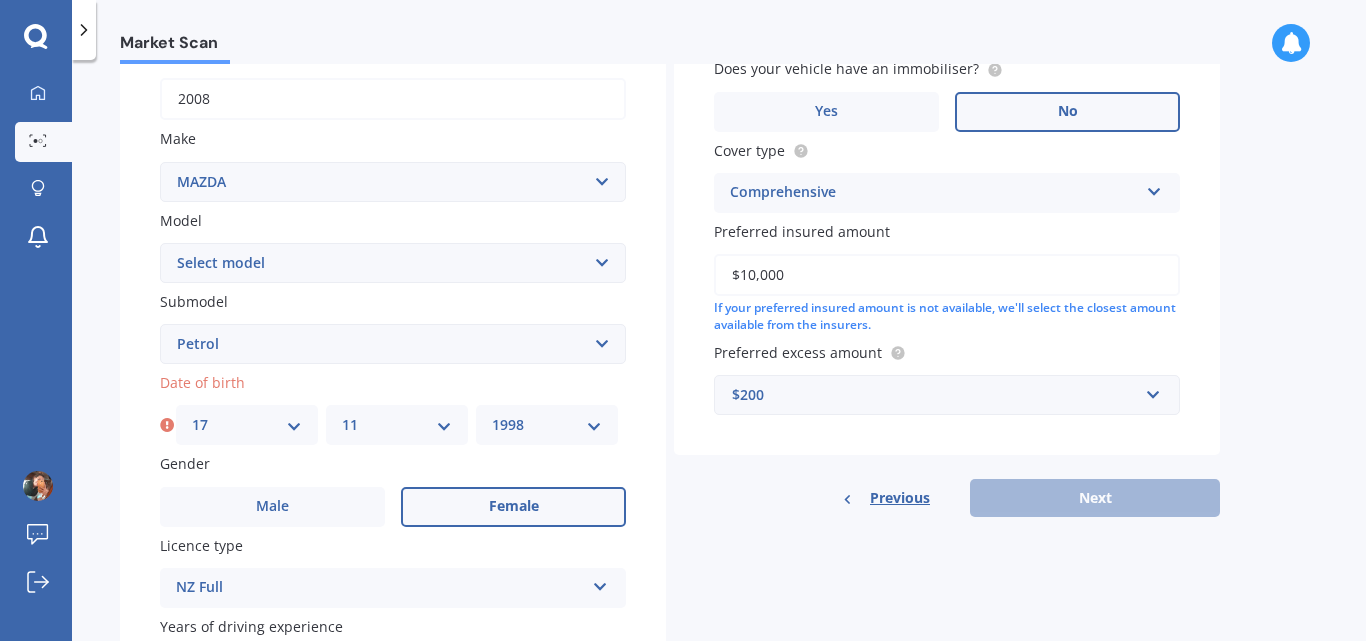 click on "YYYY 2025 2024 2023 2022 2021 2020 2019 2018 2017 2016 2015 2014 2013 2012 2011 2010 2009 2008 2007 2006 2005 2004 2003 2002 2001 2000 1999 1998 1997 1996 1995 1994 1993 1992 1991 1990 1989 1988 1987 1986 1985 1984 1983 1982 1981 1980 1979 1978 1977 1976 1975 1974 1973 1972 1971 1970 1969 1968 1967 1966 1965 1964 1963 1962 1961 1960 1959 1958 1957 1956 1955 1954 1953 1952 1951 1950 1949 1948 1947 1946 1945 1944 1943 1942 1941 1940 1939 1938 1937 1936 1935 1934 1933 1932 1931 1930 1929 1928 1927 1926" at bounding box center [547, 425] 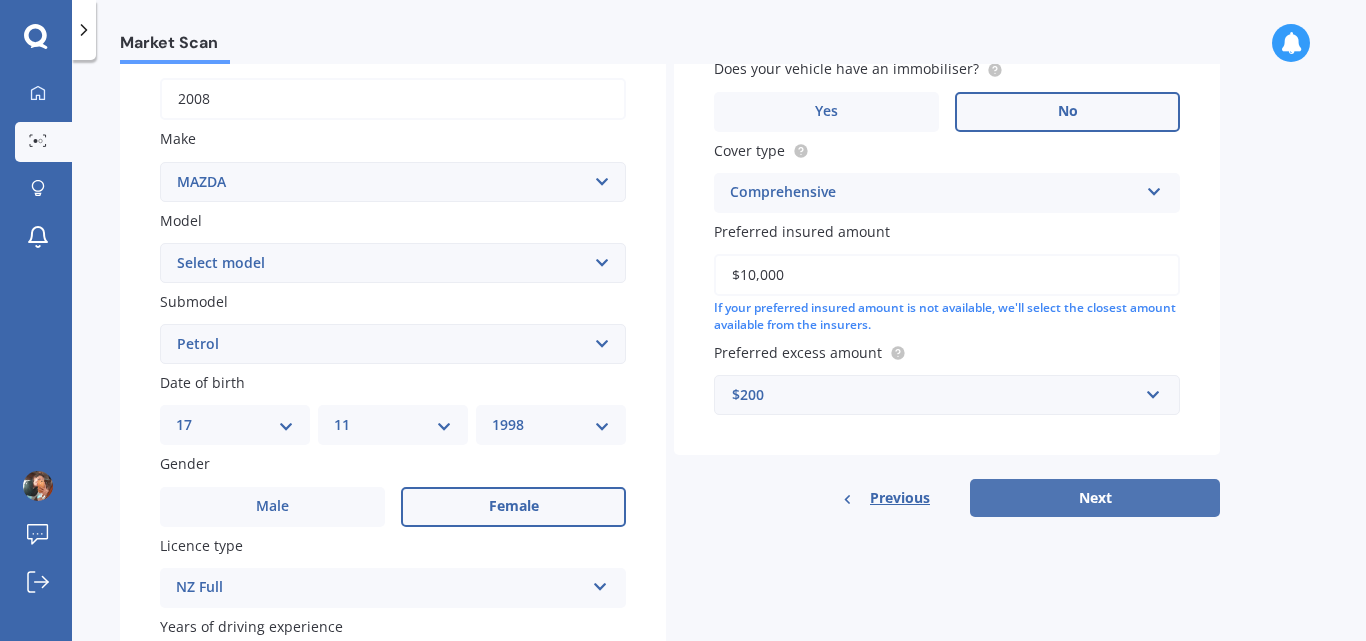 click on "Next" at bounding box center (1095, 498) 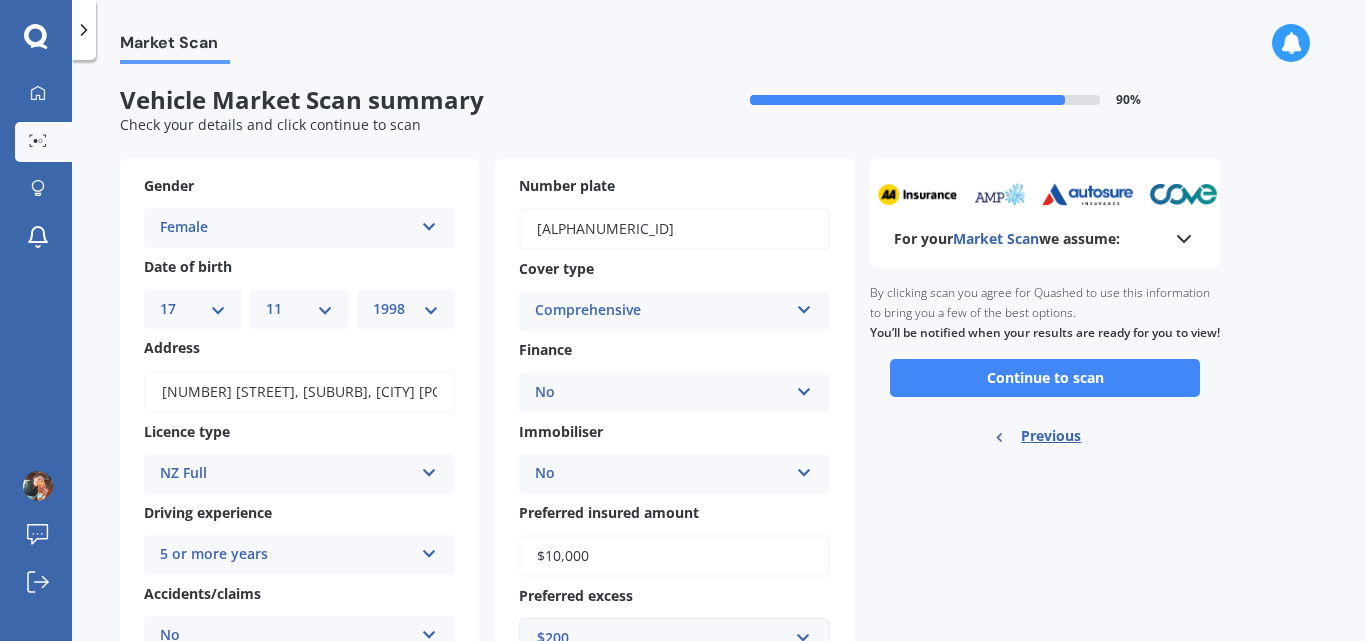scroll, scrollTop: 0, scrollLeft: 0, axis: both 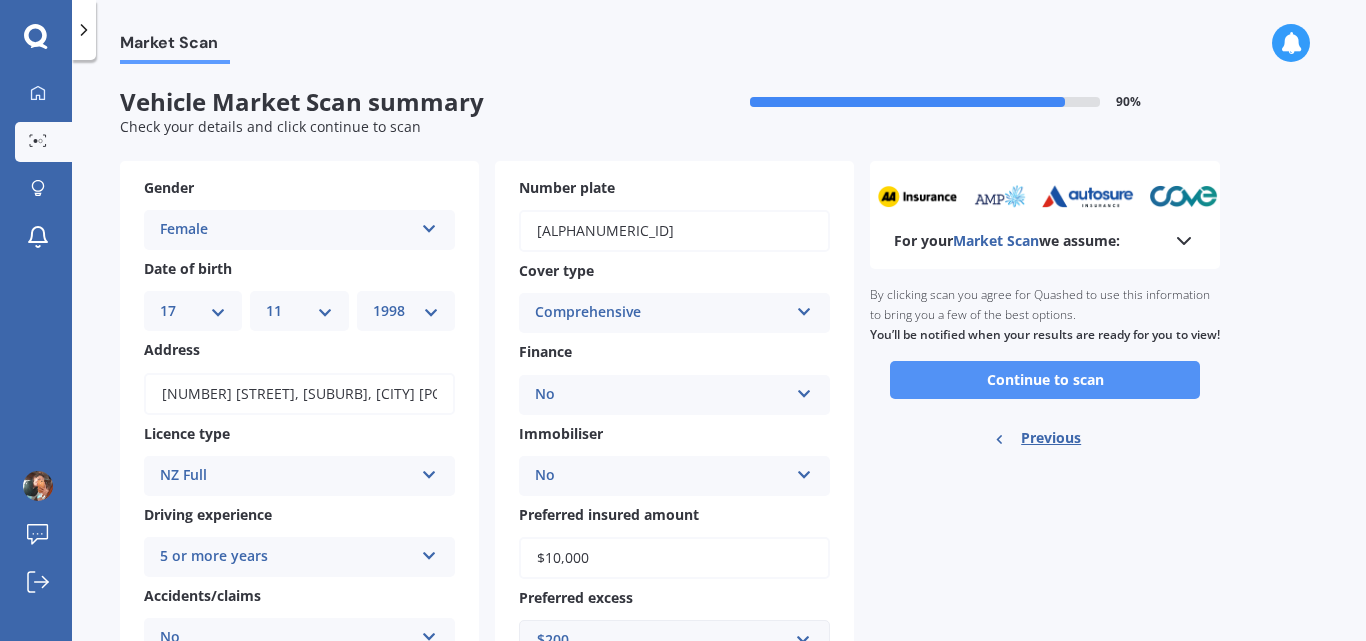click on "Continue to scan" at bounding box center [1045, 380] 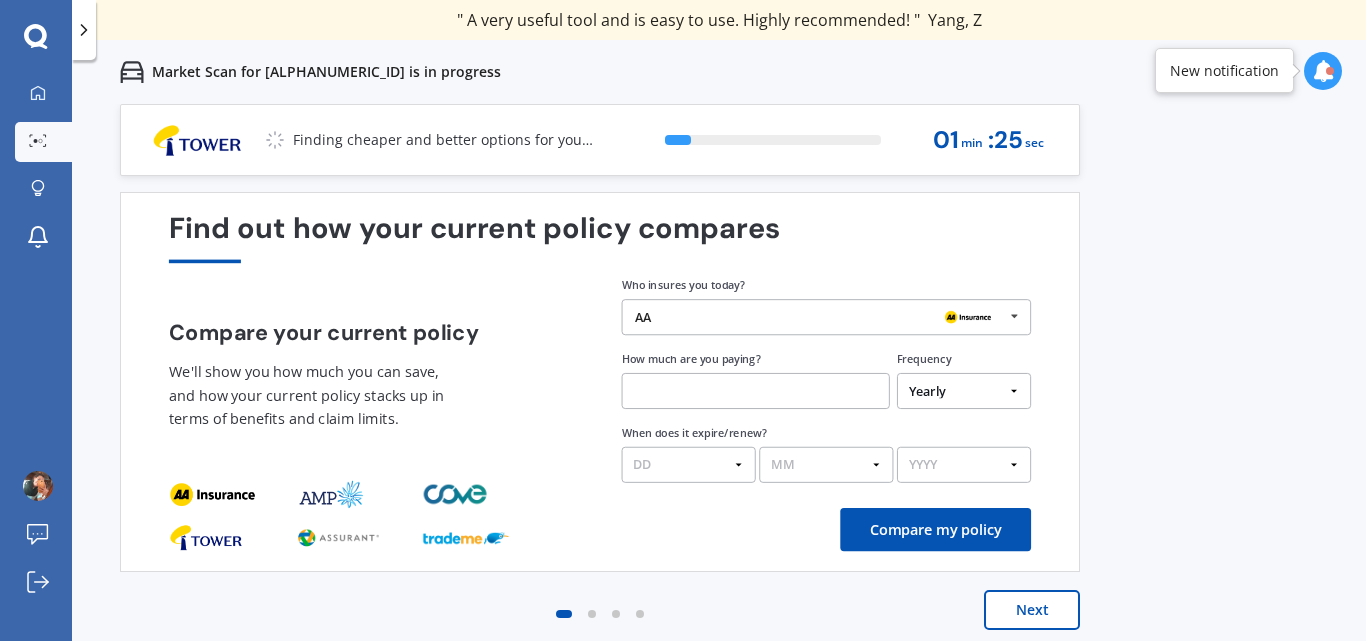 click on "Next" at bounding box center (1032, 610) 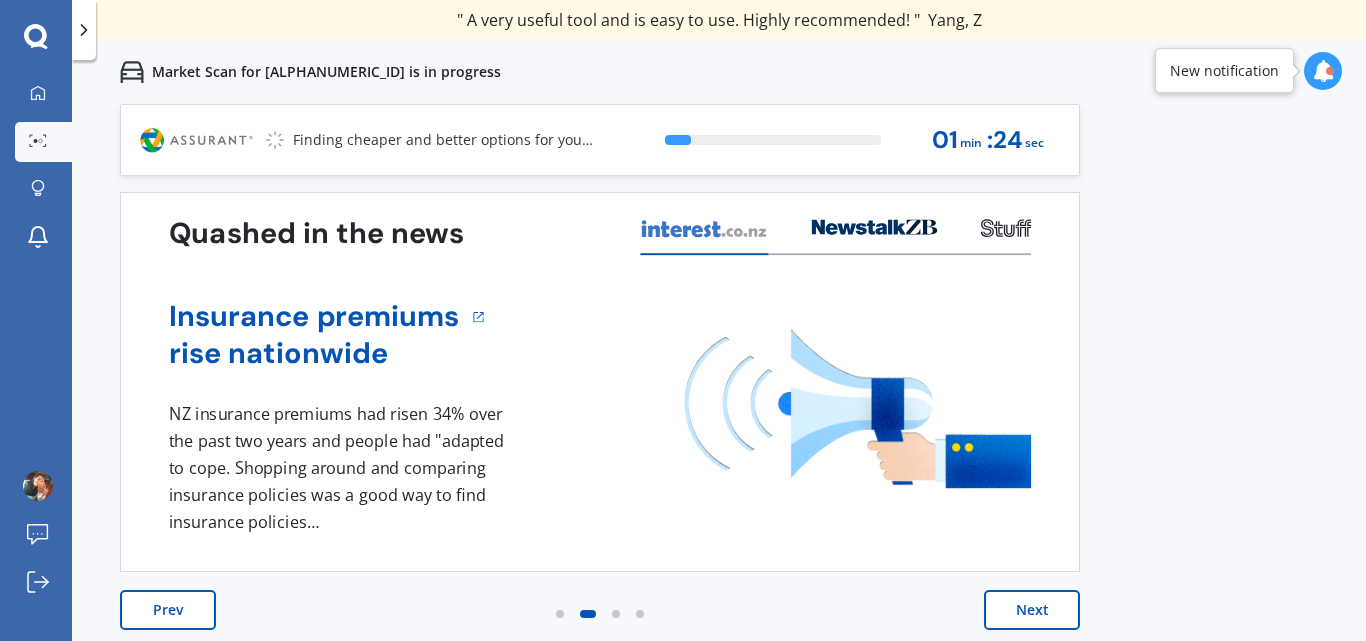click on "Next" at bounding box center [1032, 610] 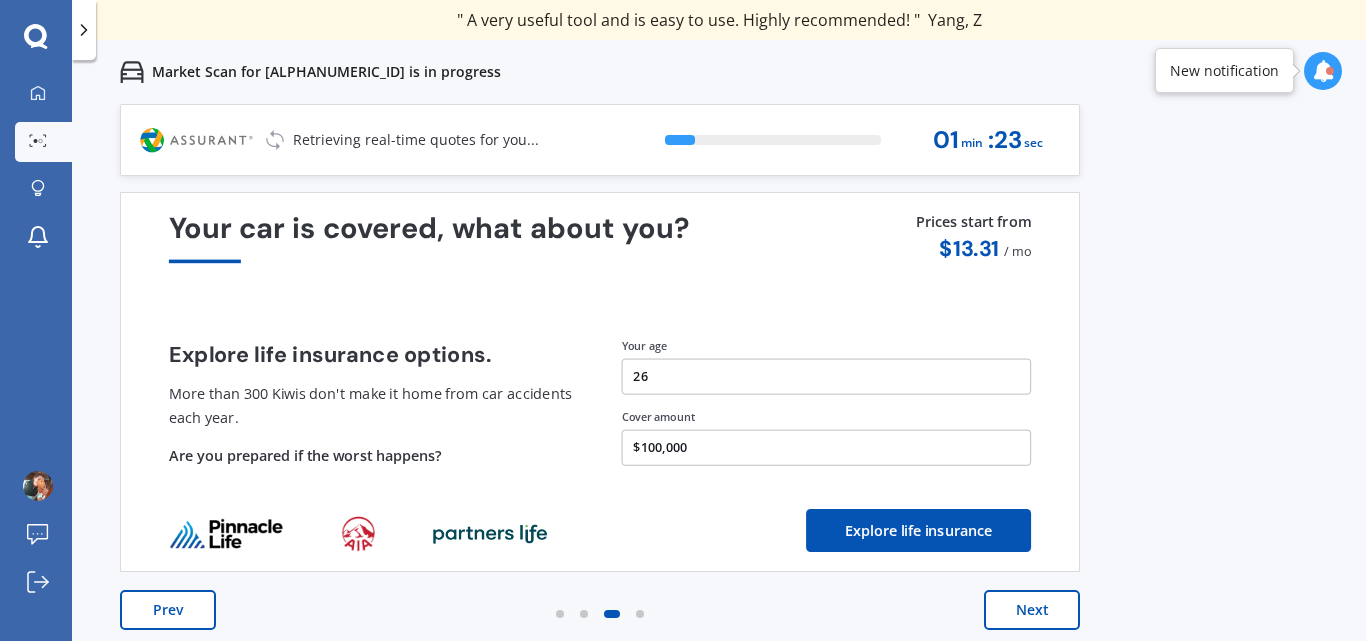 click on "Next" at bounding box center [1032, 610] 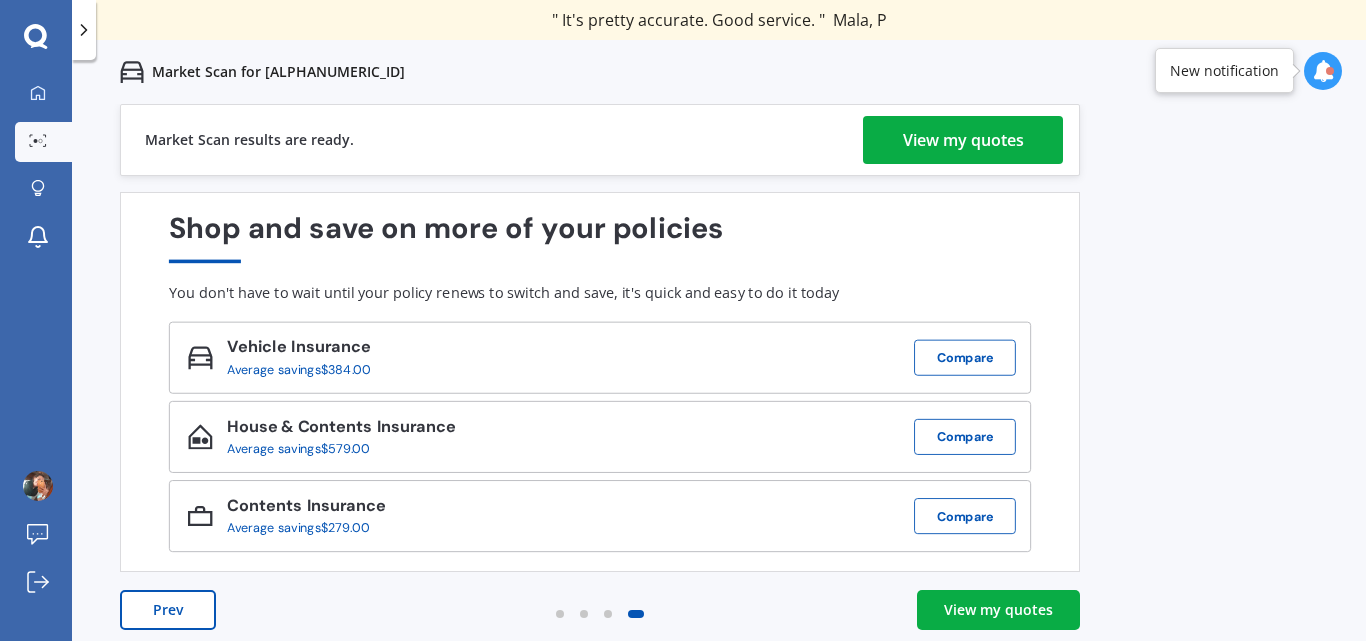click on "Previous 60,000+ Kiwis have signed up to shop and save on insurance with us " Helpful tool, just that my current insurance is cheaper. " Casey, H " I have already recommended Quashed to many family and friends. This is fantastic. Thank you. " Quinn, M " A very useful tool and is easy to use. Highly recommended! " Yang, Z " Useful tool to check whether our current prices are competitive - which they are. " Kate, G " My current car insurance was half of the cheapest quoted here, so I'll stick with them. " Hayley, N " Gave exactly the same results. " Phillip, S " It's pretty accurate. Good service. " Mala, P " That was very helpful as it provided all the details required to make the necessary decision. " Tony, I " I've already recommended to a number of people. " Vanessa, J " Good to know my existing cover is so good! " Sheridan, J " Excellent site! I saved $300 off my existing policy. " Lian, G " Great stuff team! first time using it, and it was very clear and concise. " Lewis, B   Next View my quotes AA AA 1" at bounding box center (719, 424) 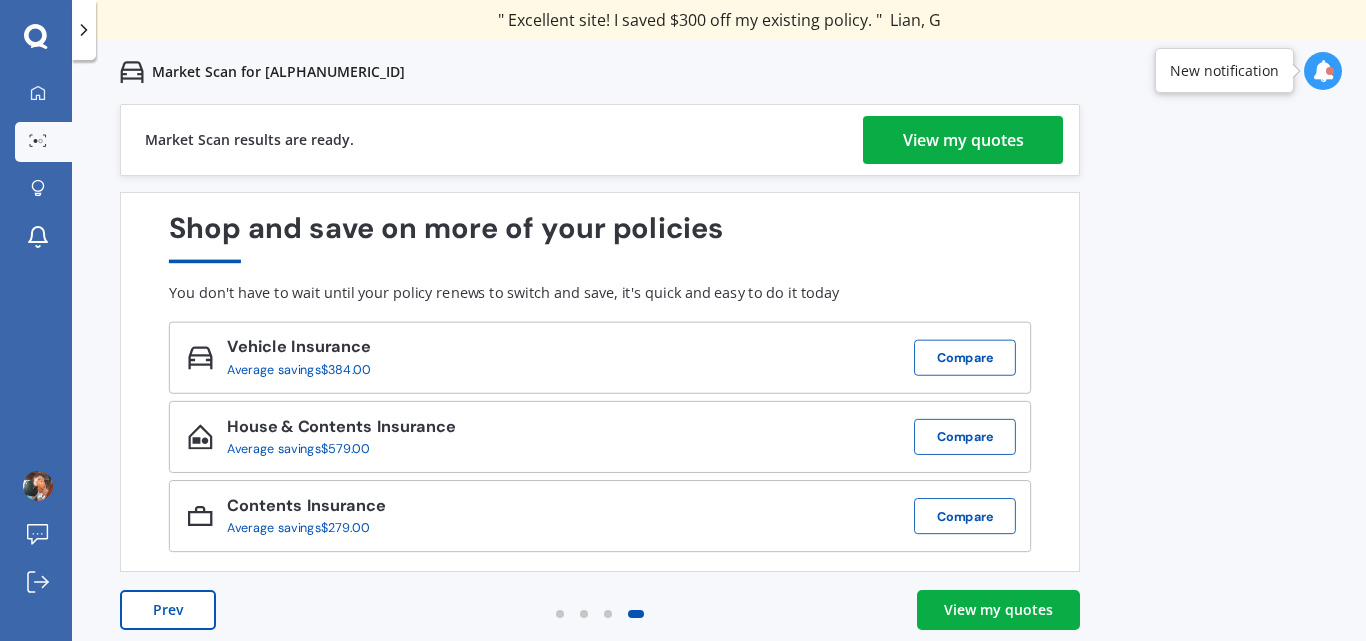 click on "View my quotes" at bounding box center (963, 140) 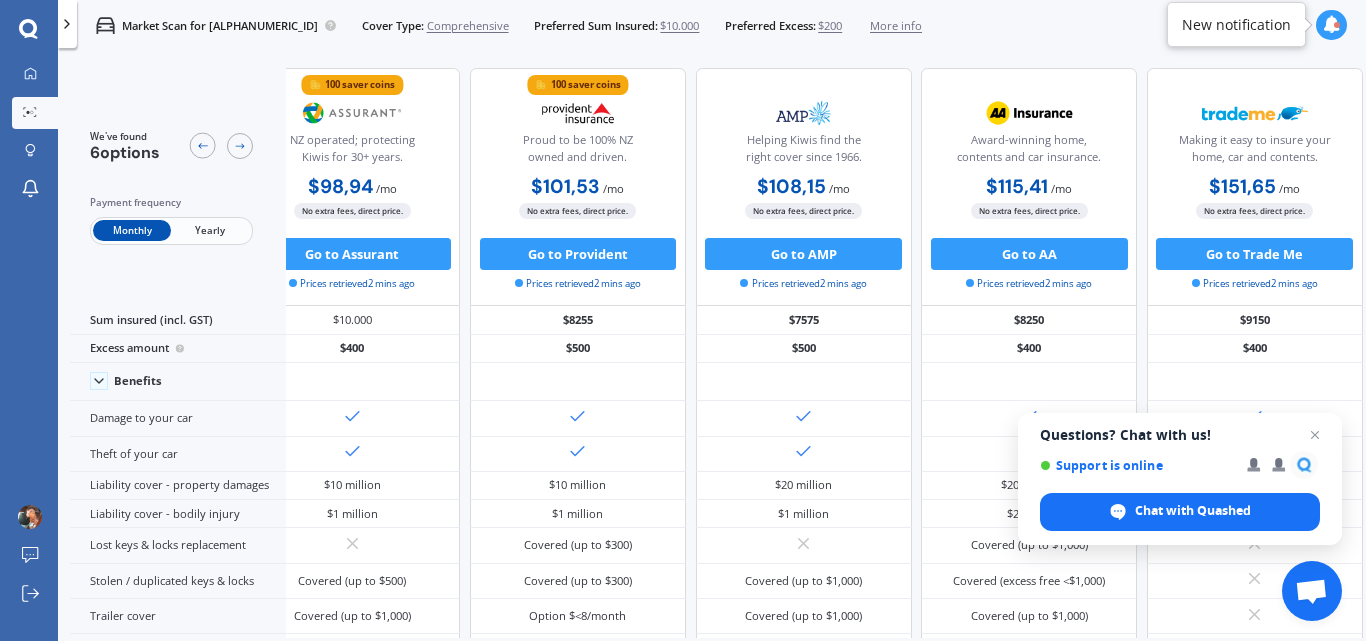 scroll, scrollTop: 0, scrollLeft: 0, axis: both 